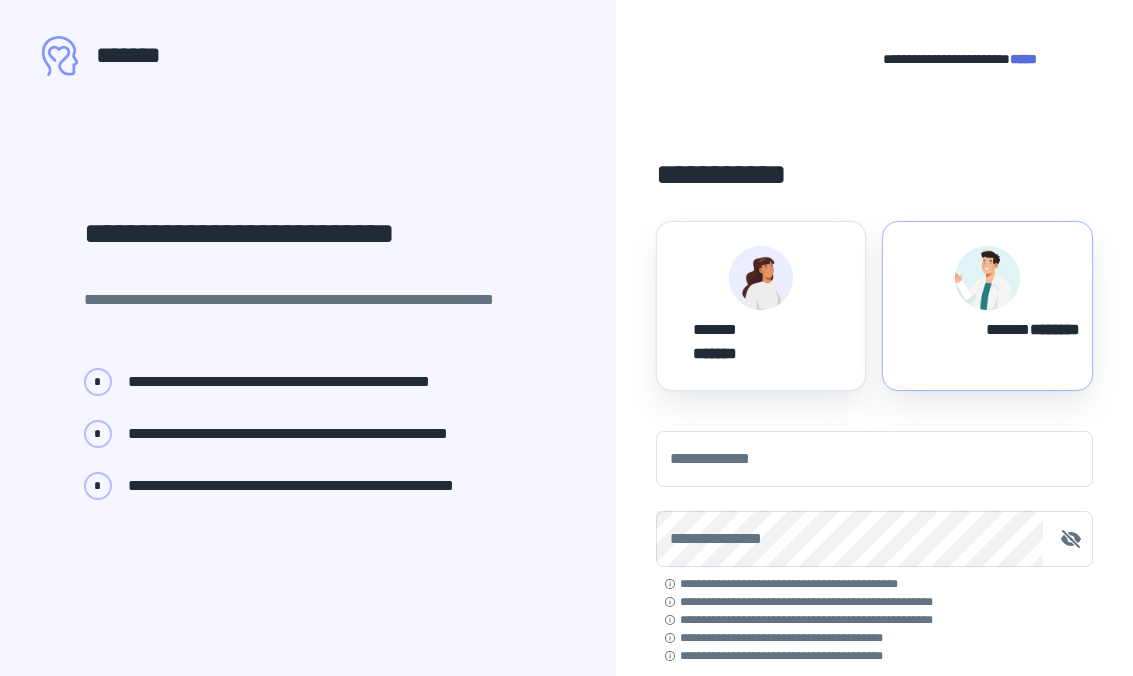 scroll, scrollTop: 0, scrollLeft: 0, axis: both 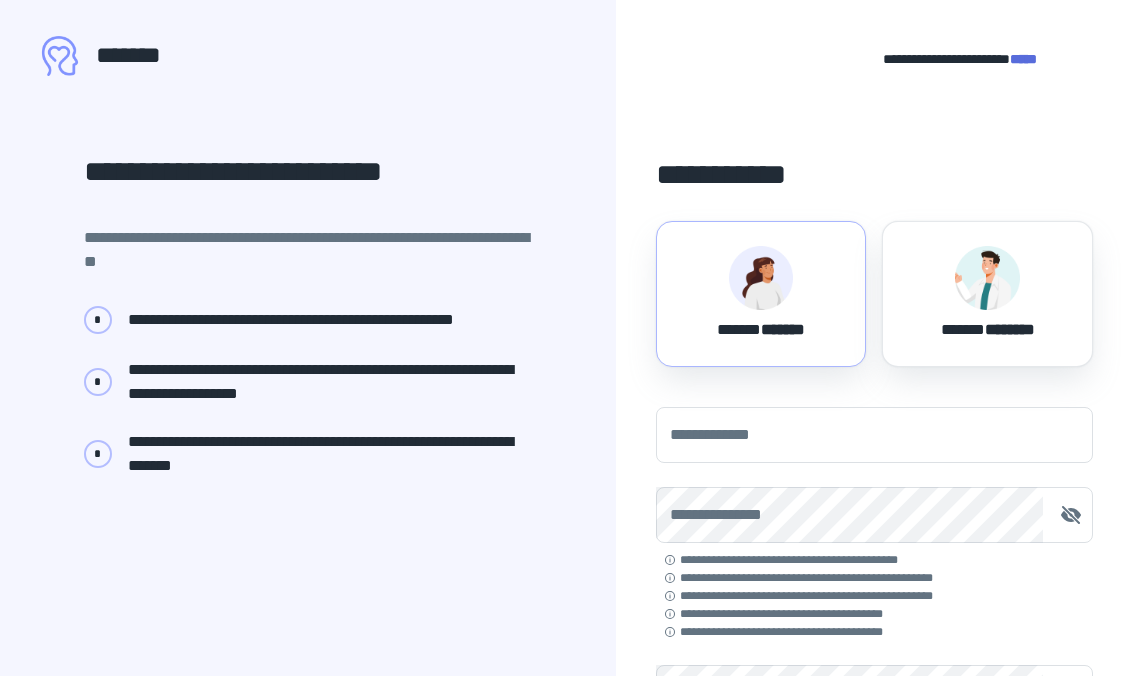 click on "**********" at bounding box center (566, 35) 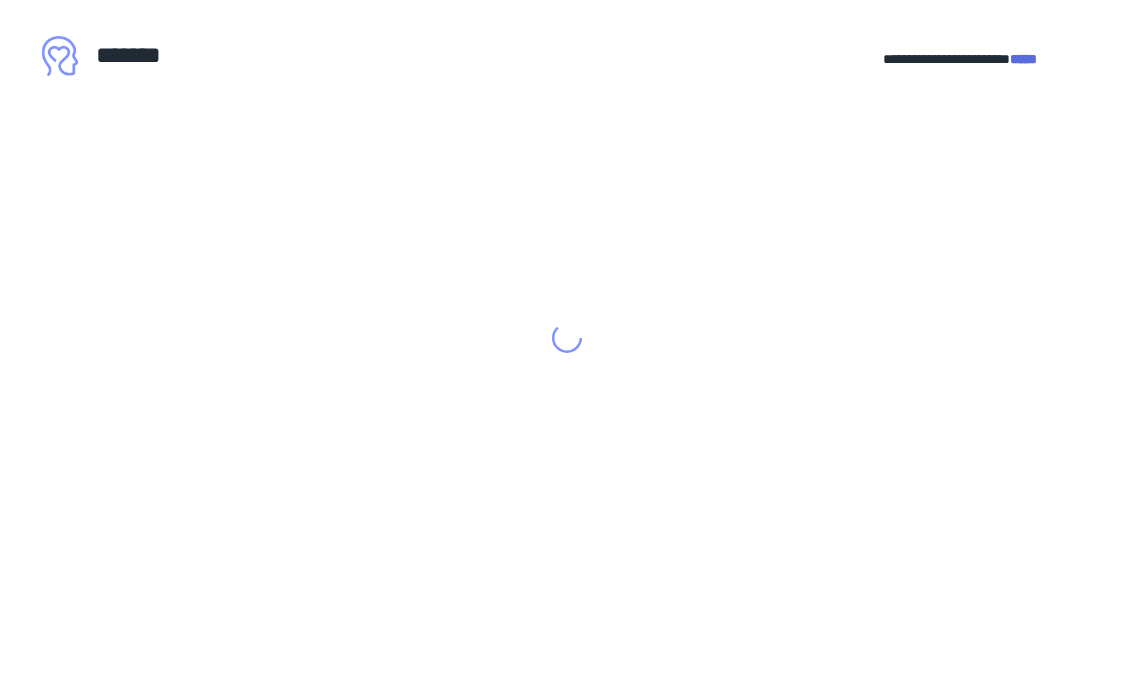 scroll, scrollTop: 0, scrollLeft: 0, axis: both 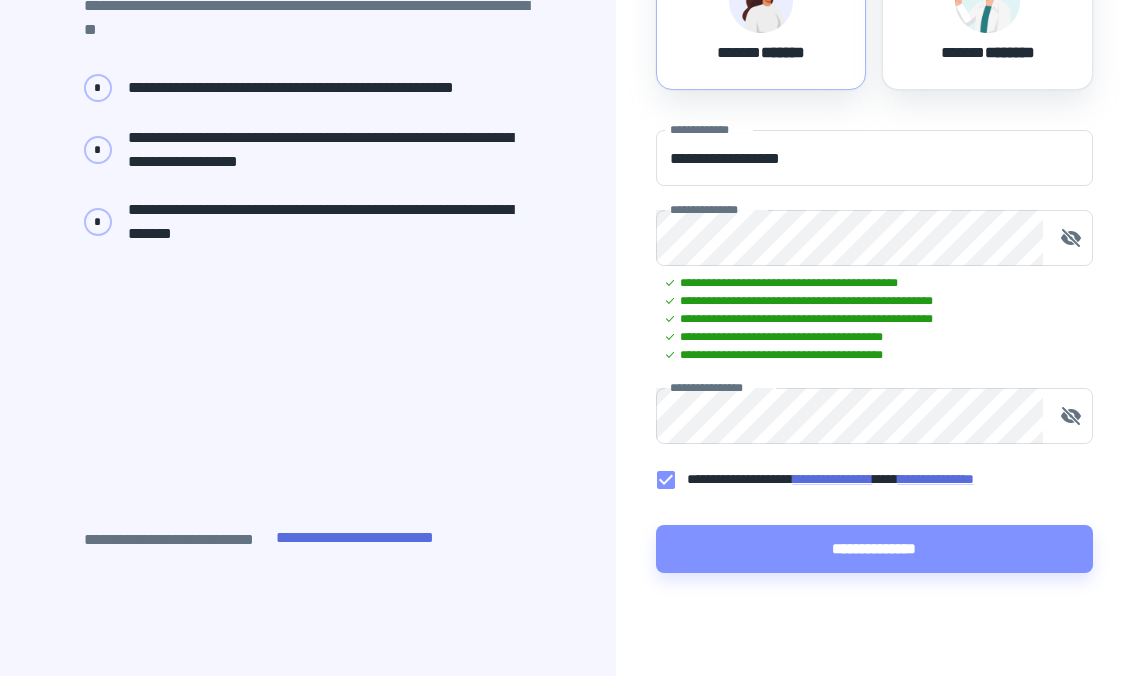 click on "**********" at bounding box center [874, 549] 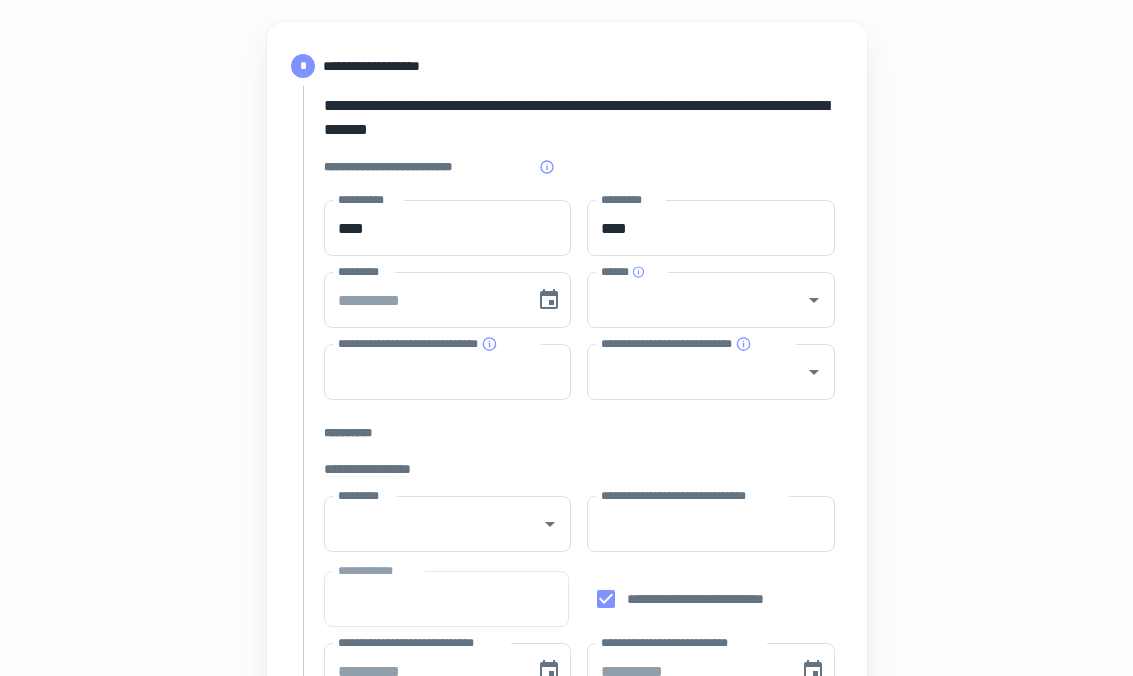 scroll, scrollTop: 193, scrollLeft: 0, axis: vertical 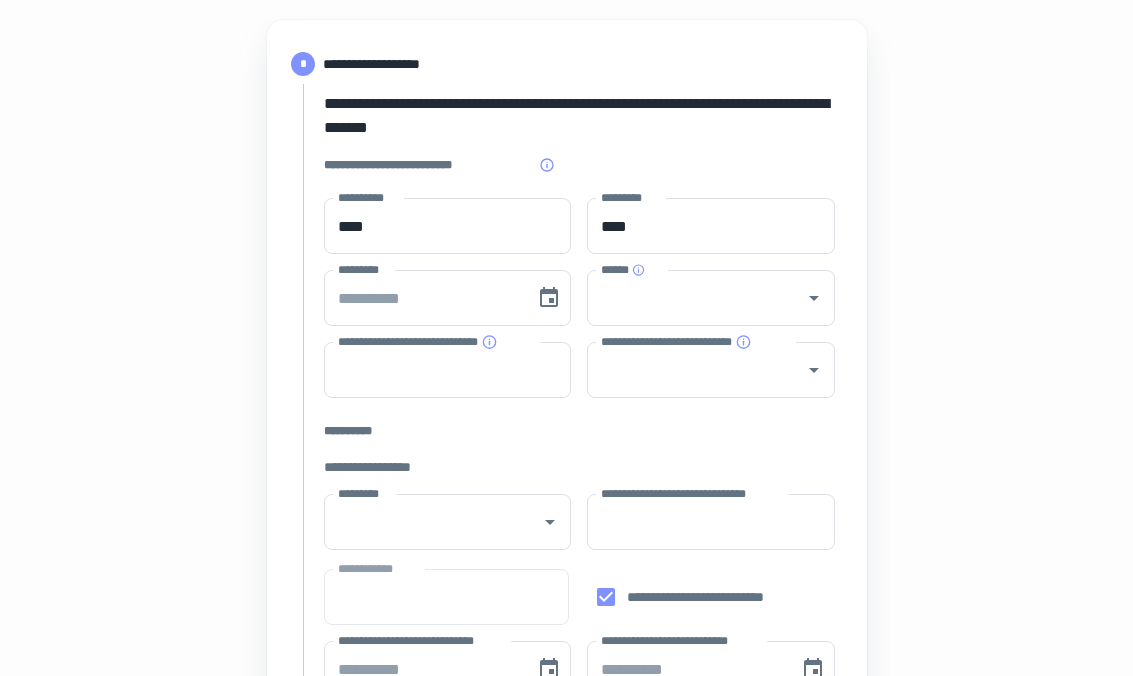 click at bounding box center [549, 298] 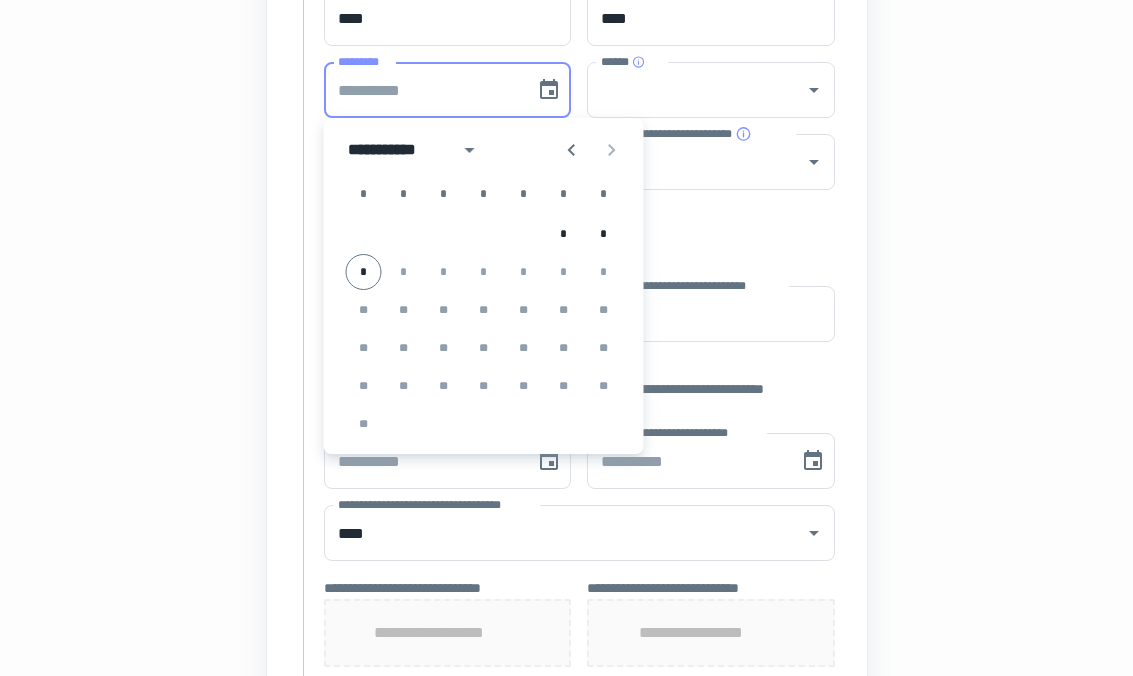 scroll, scrollTop: 405, scrollLeft: 0, axis: vertical 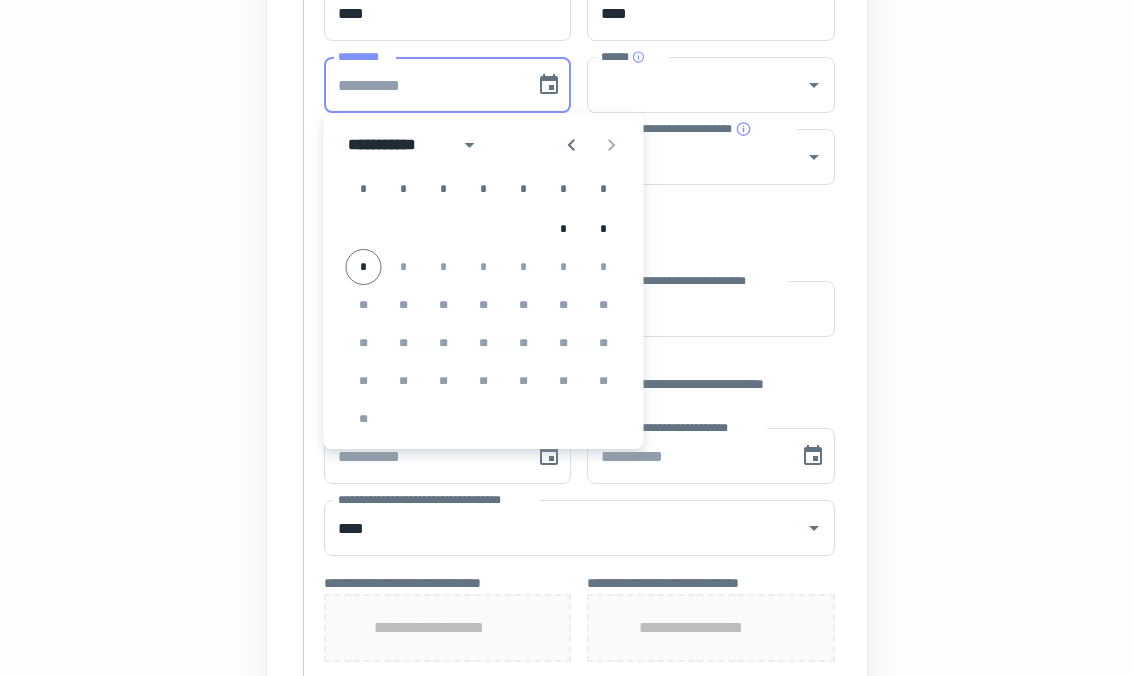 click 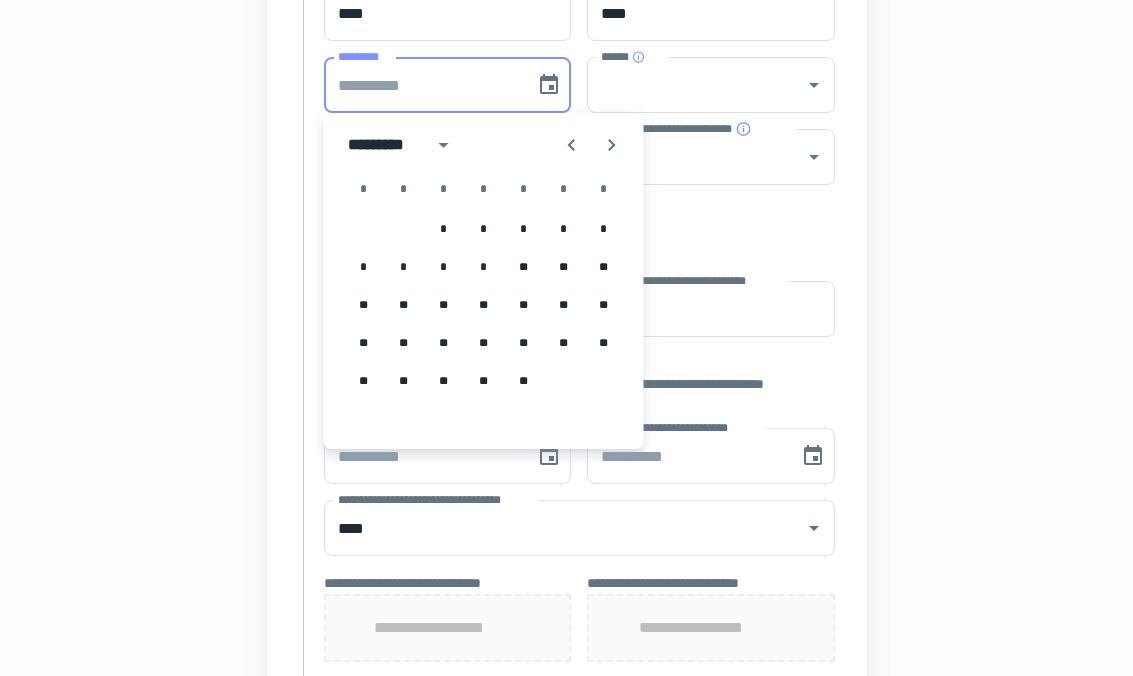 click on "*********" at bounding box center [404, 145] 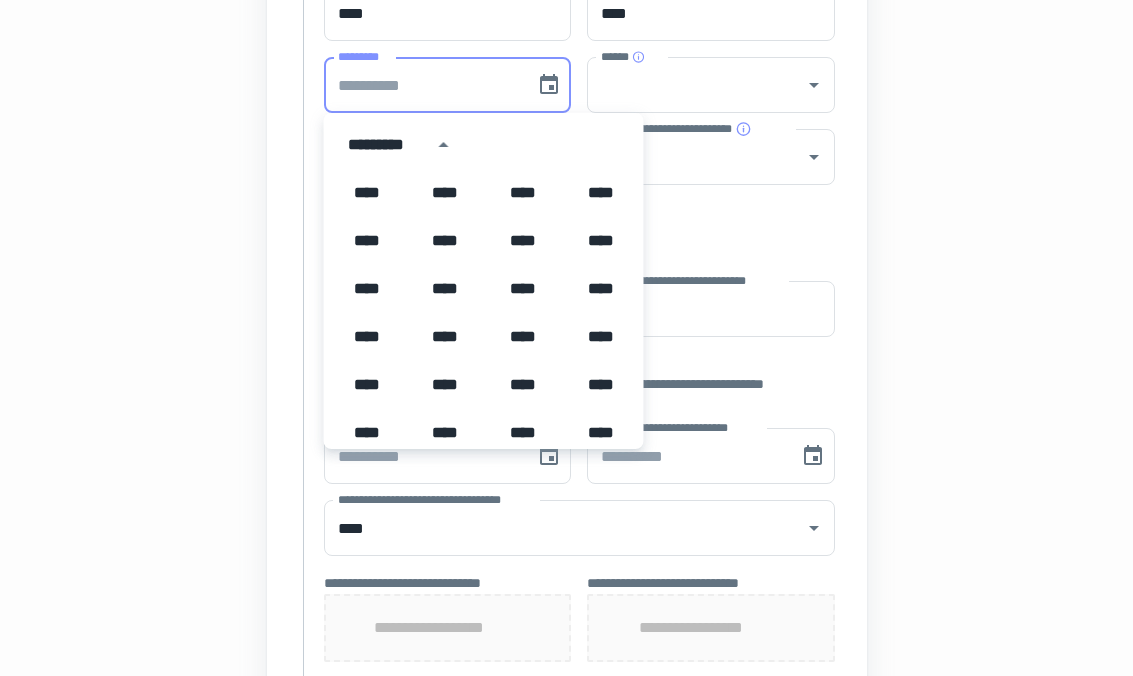 scroll, scrollTop: 1256, scrollLeft: 0, axis: vertical 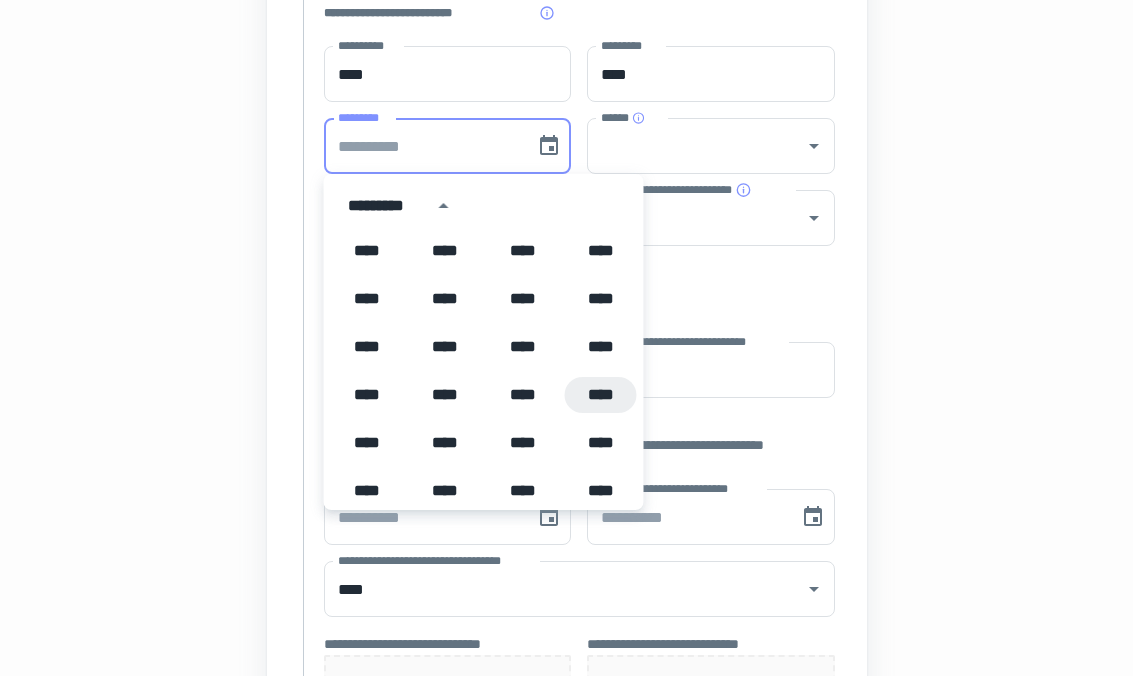 click on "****" at bounding box center [601, 396] 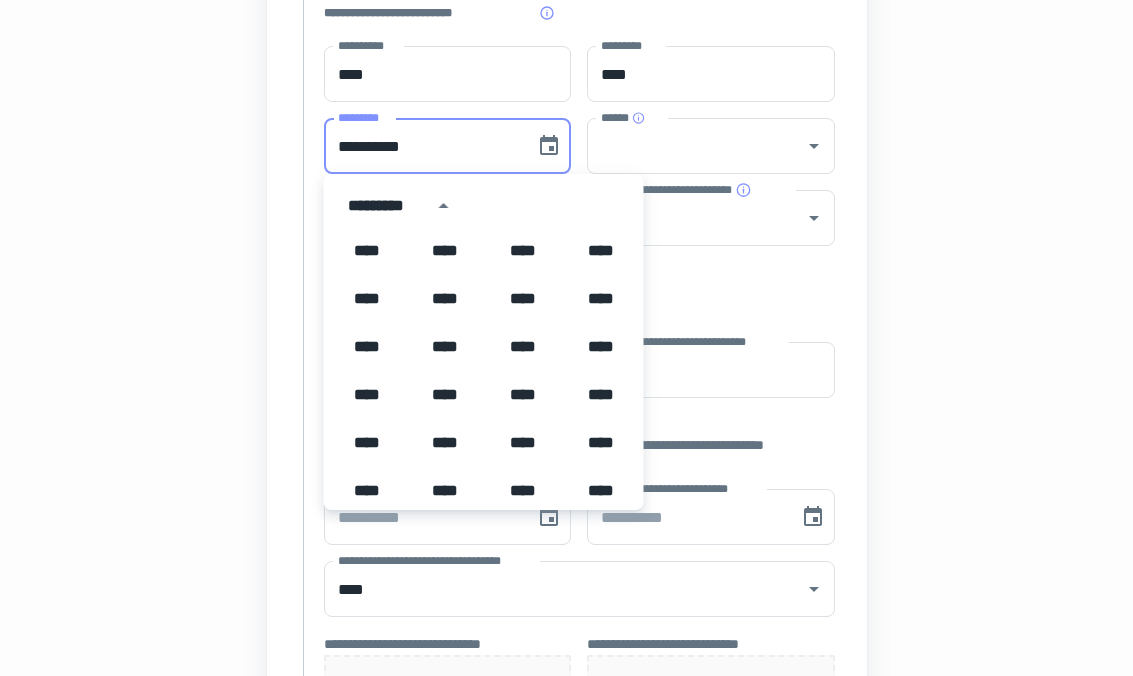 scroll, scrollTop: 345, scrollLeft: 0, axis: vertical 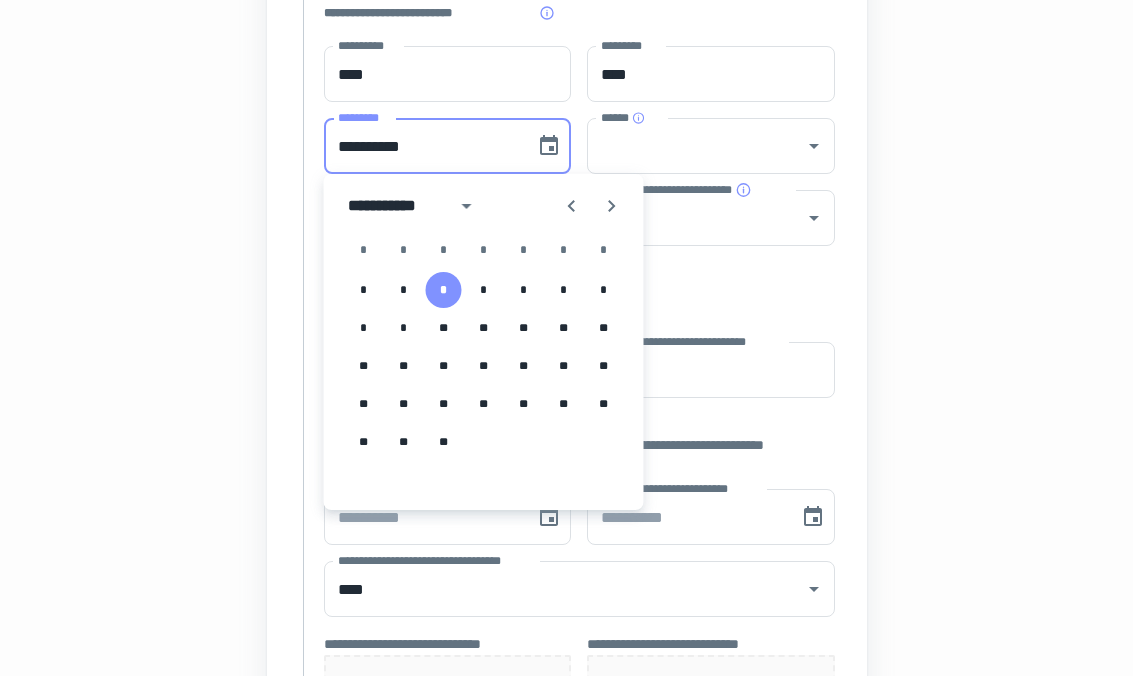 click 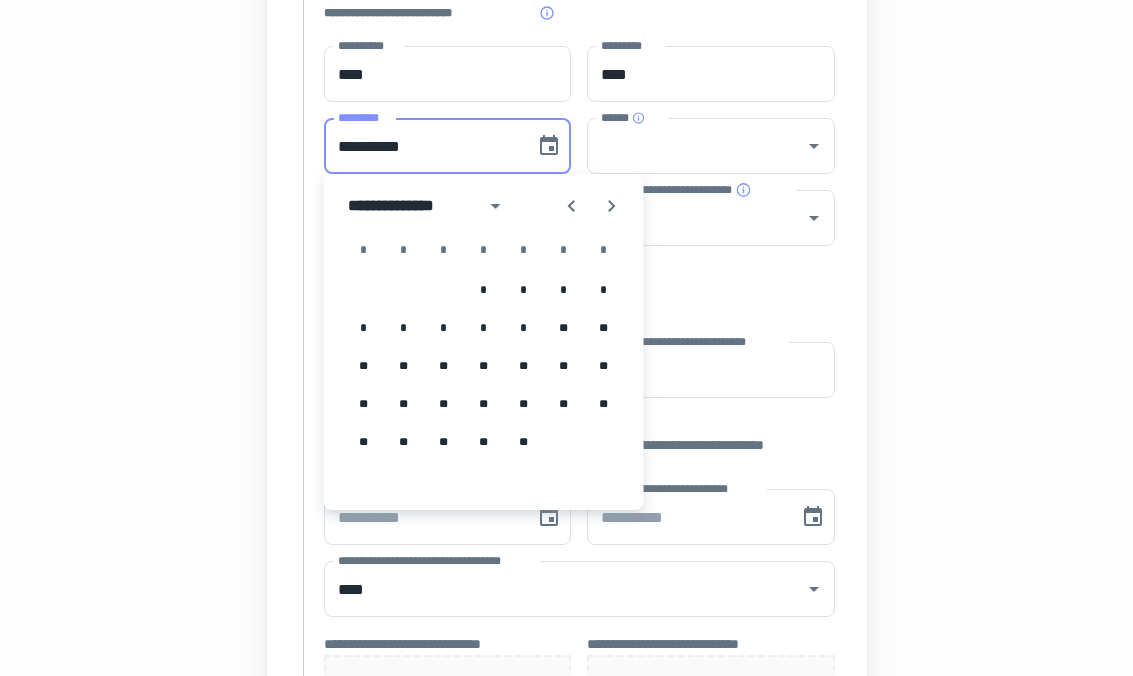 click at bounding box center [612, 206] 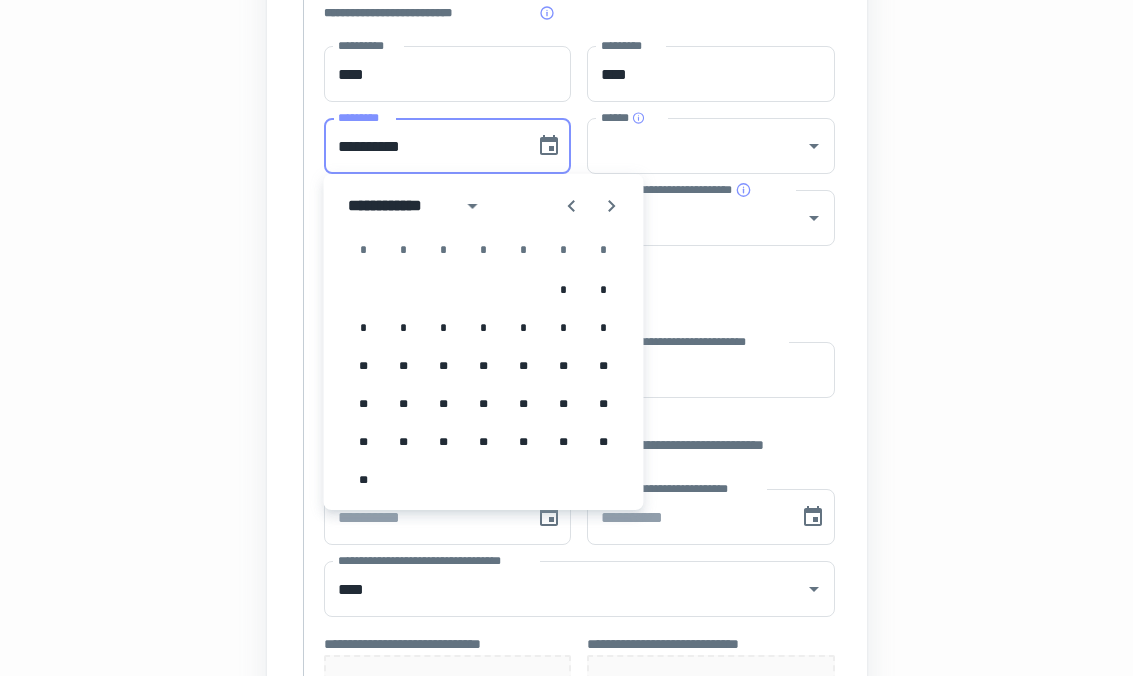 click 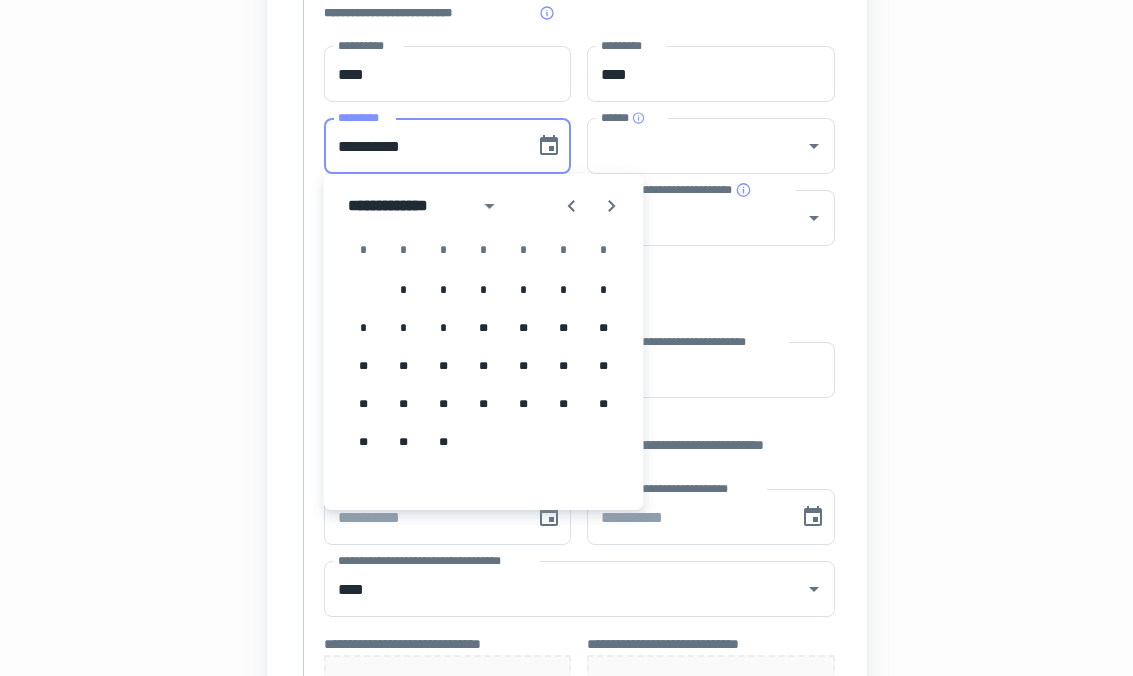 click at bounding box center [612, 206] 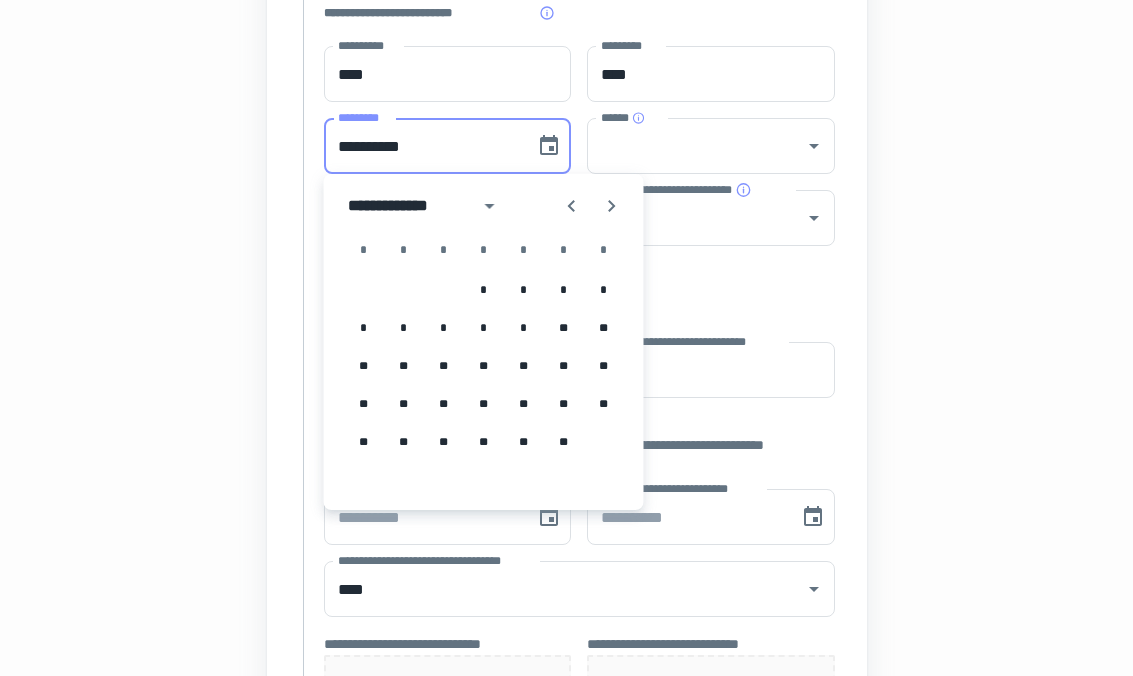 click on "**********" at bounding box center [427, 206] 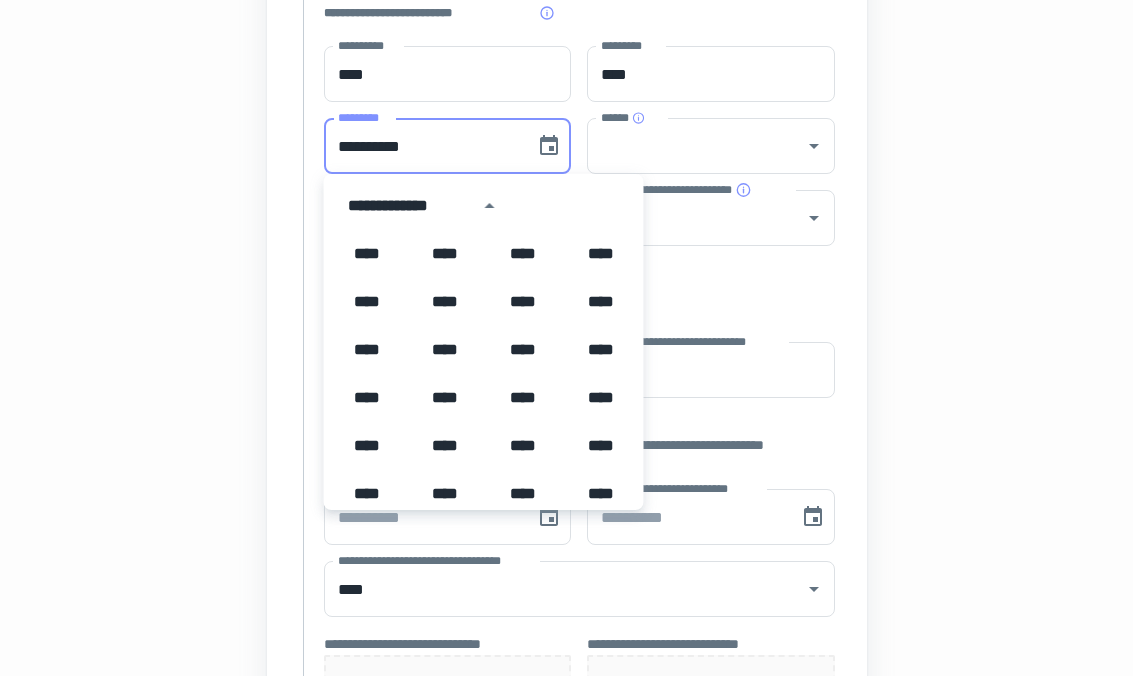 scroll, scrollTop: 1036, scrollLeft: 0, axis: vertical 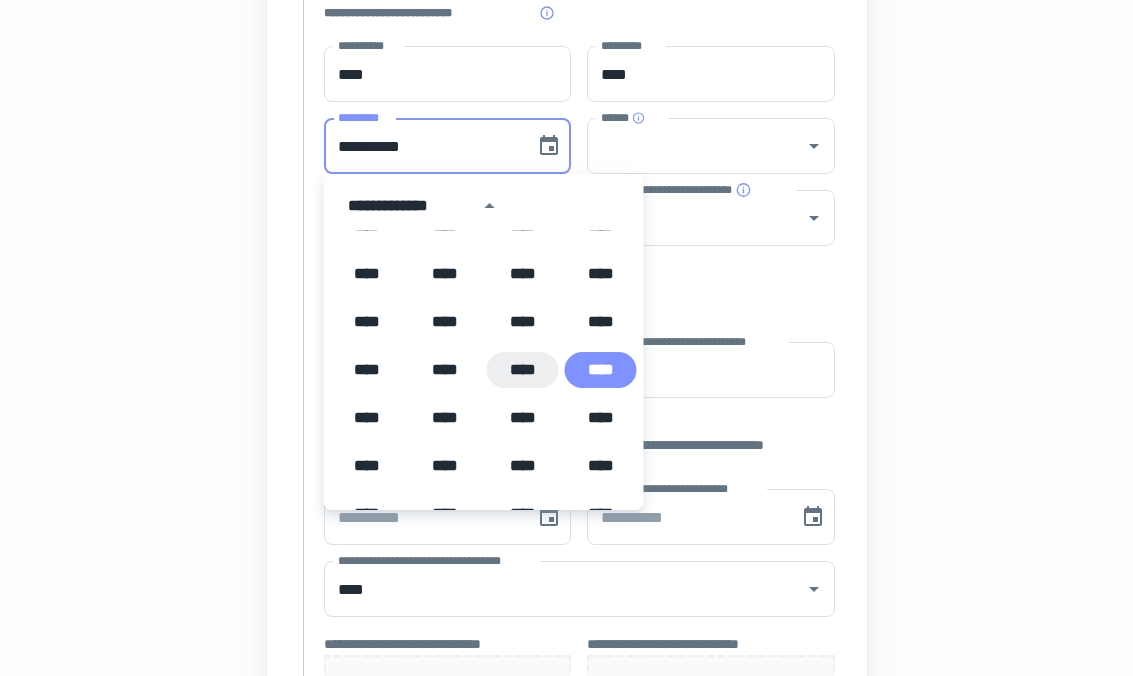 click on "****" at bounding box center [523, 370] 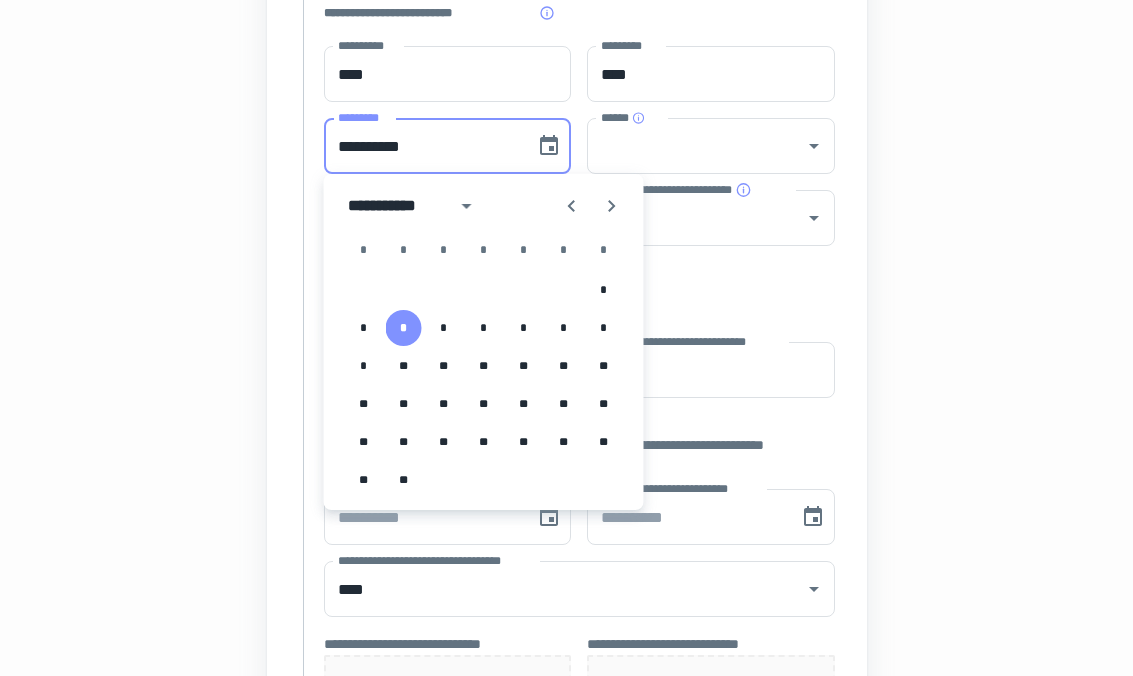 click at bounding box center (612, 206) 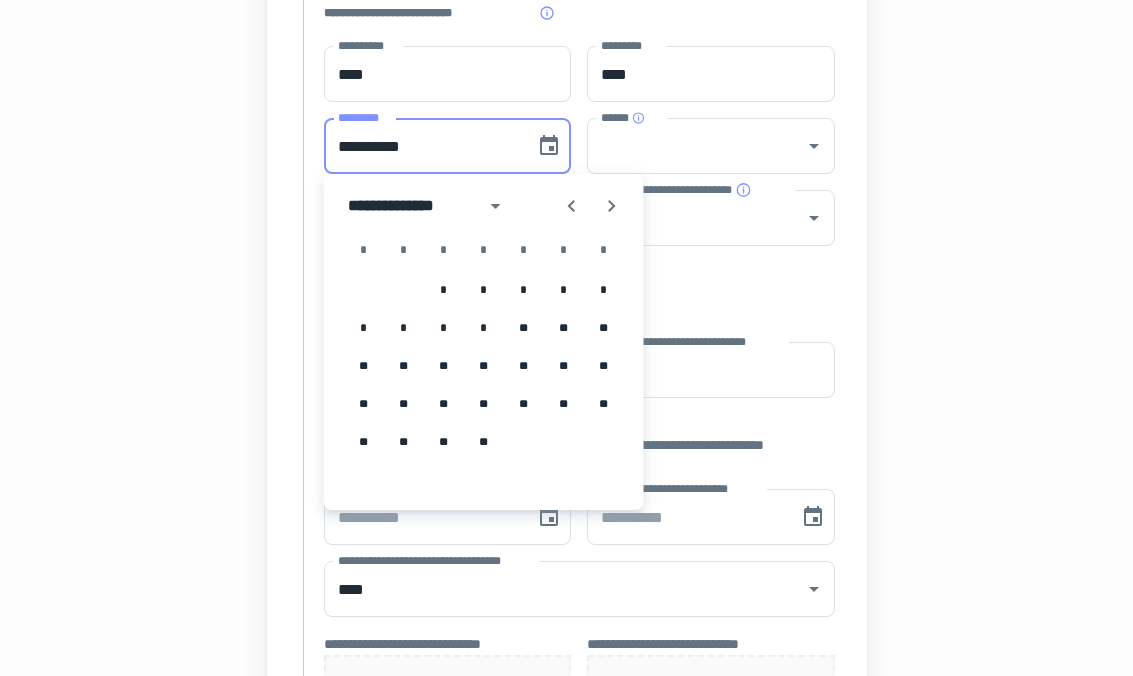 click at bounding box center (612, 206) 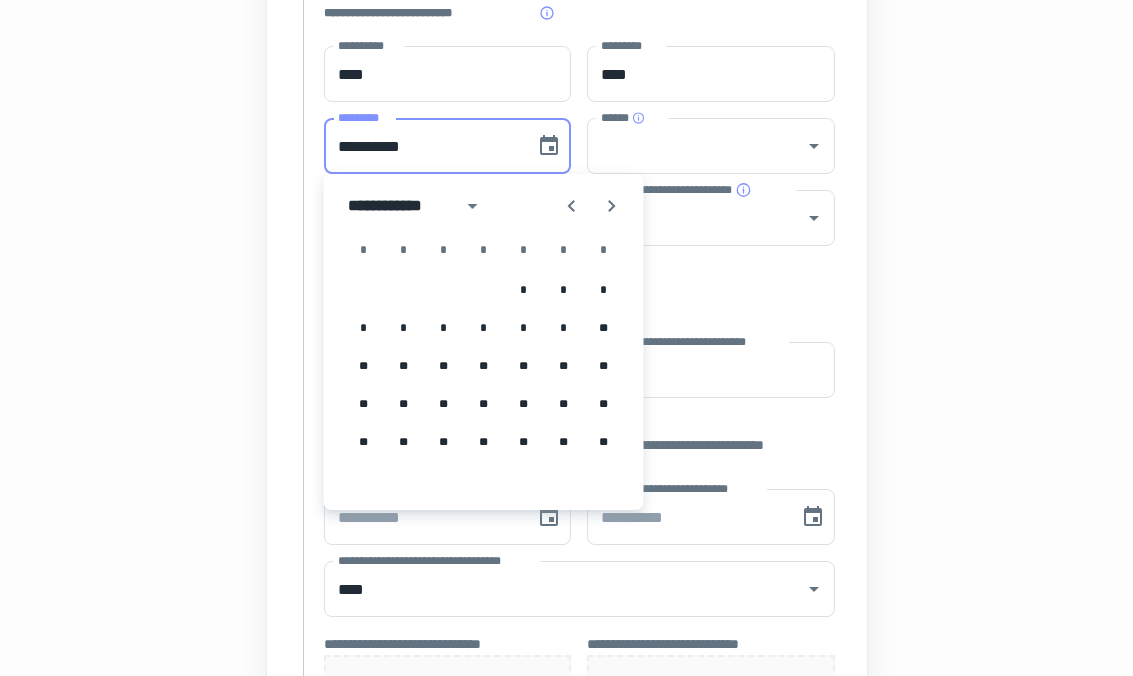 click at bounding box center [612, 206] 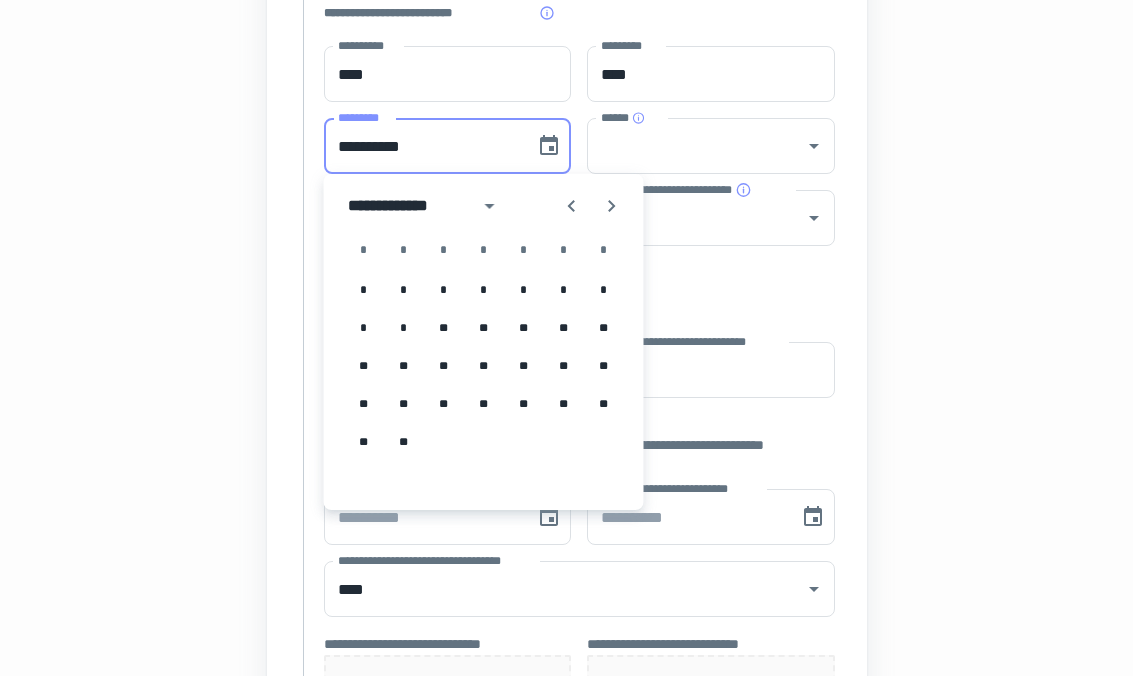 click at bounding box center [612, 206] 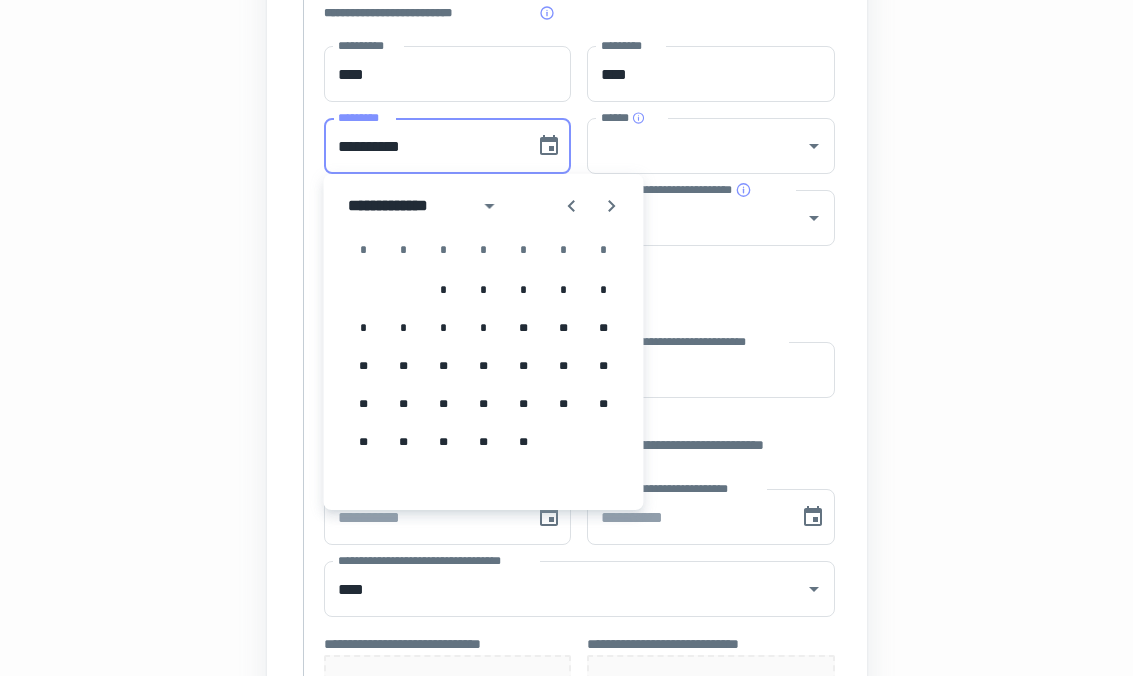 click on "**********" at bounding box center (423, 146) 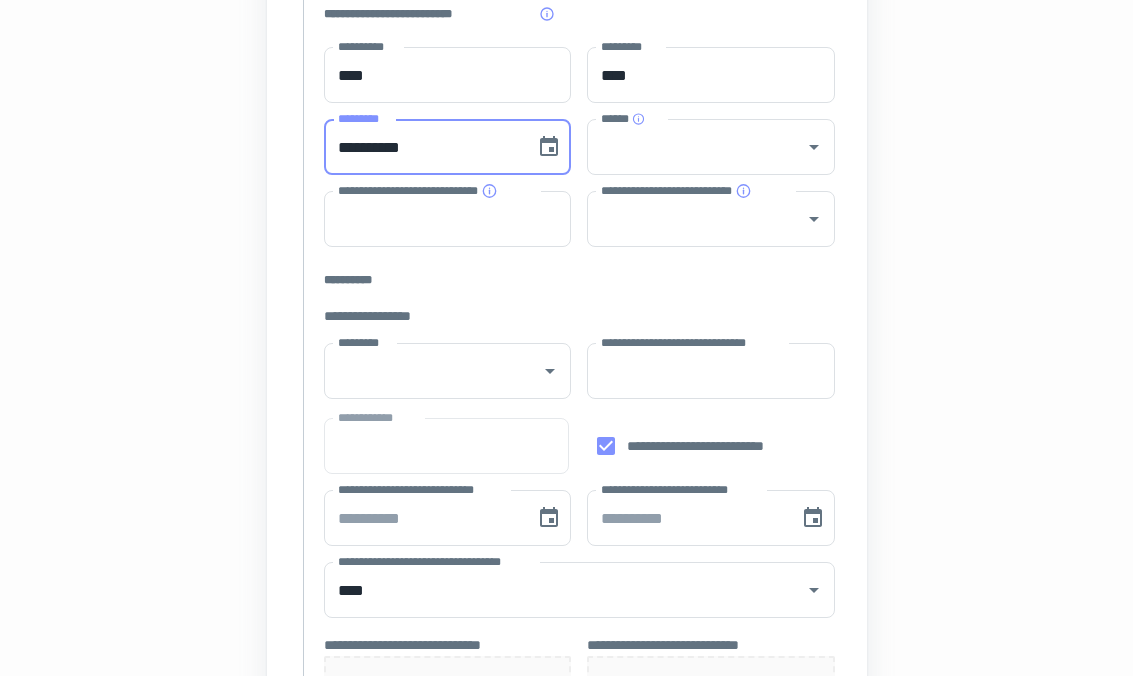 click 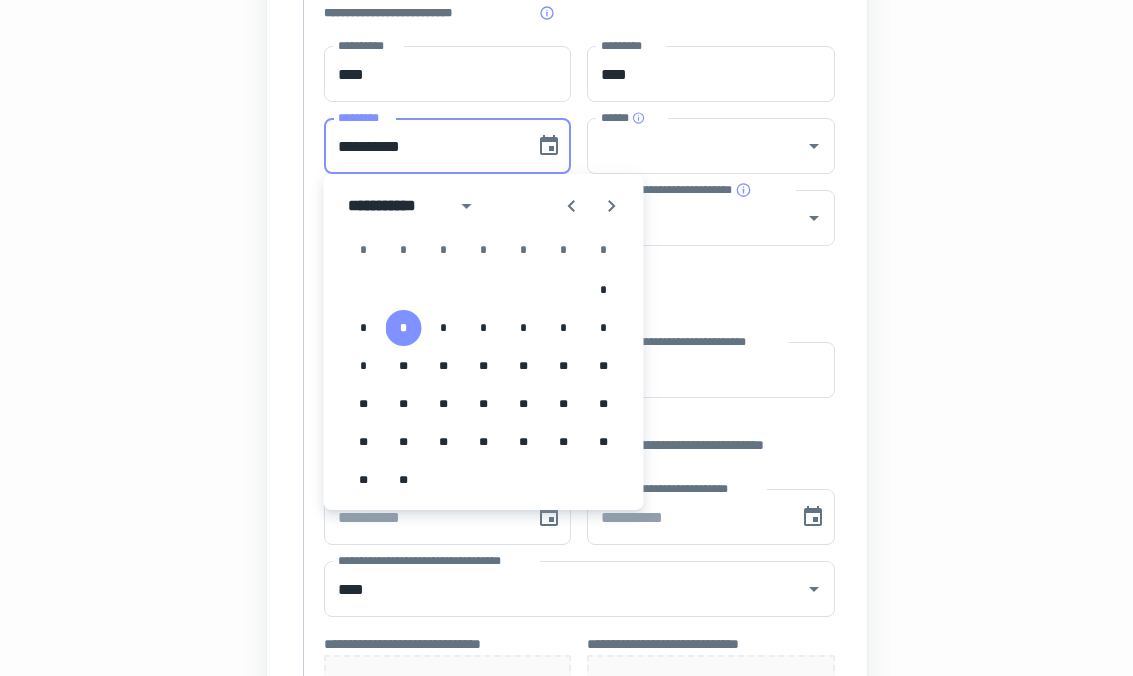 scroll, scrollTop: 345, scrollLeft: 0, axis: vertical 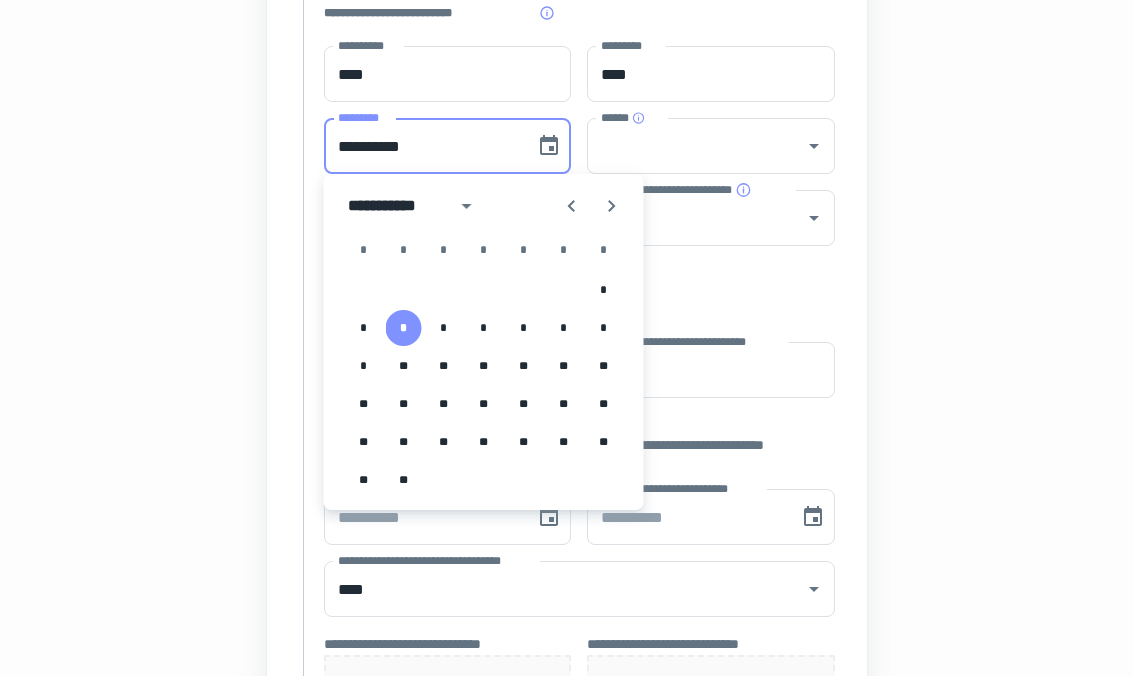 click 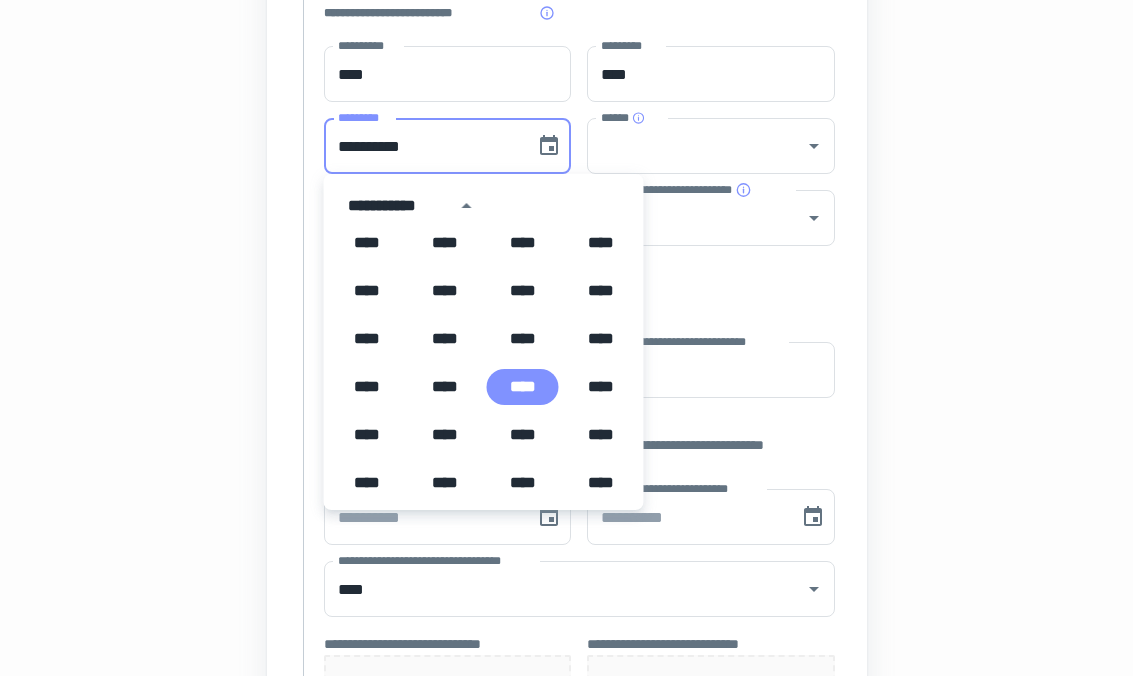 scroll, scrollTop: 1012, scrollLeft: 0, axis: vertical 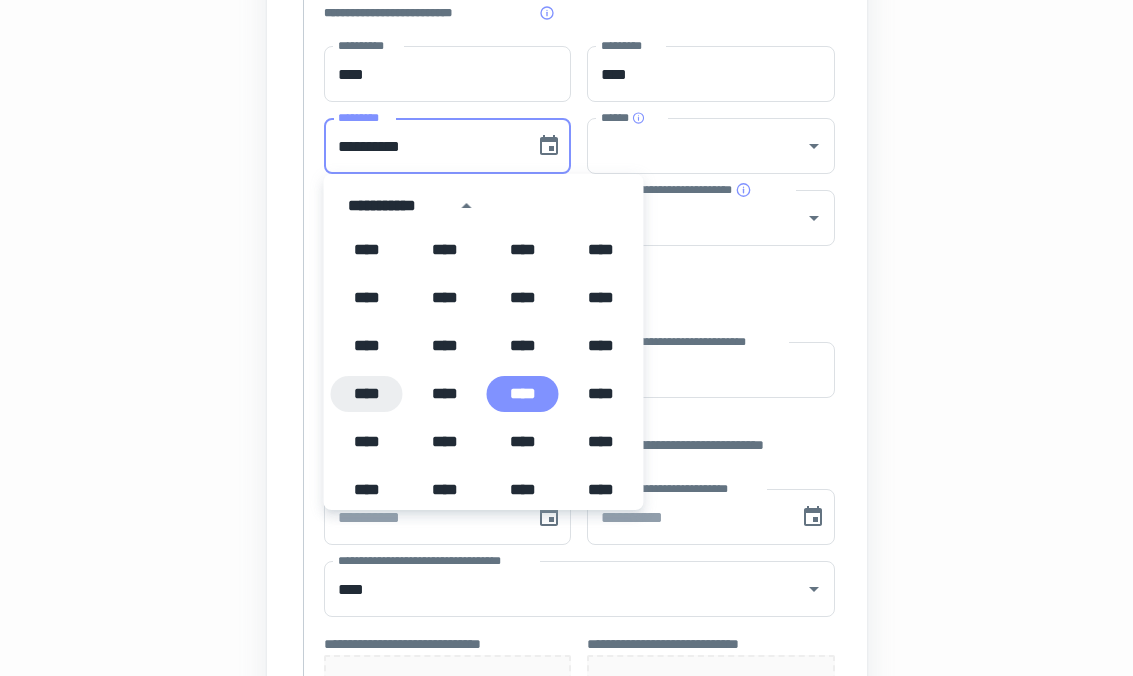 click on "****" at bounding box center [367, 394] 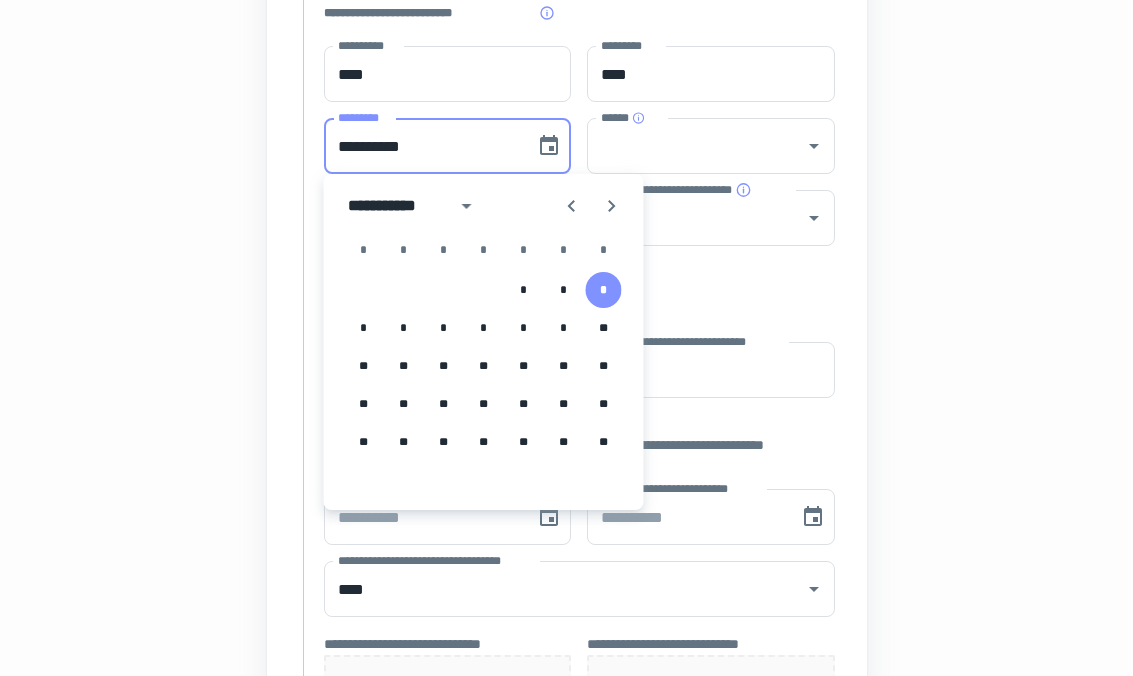 click 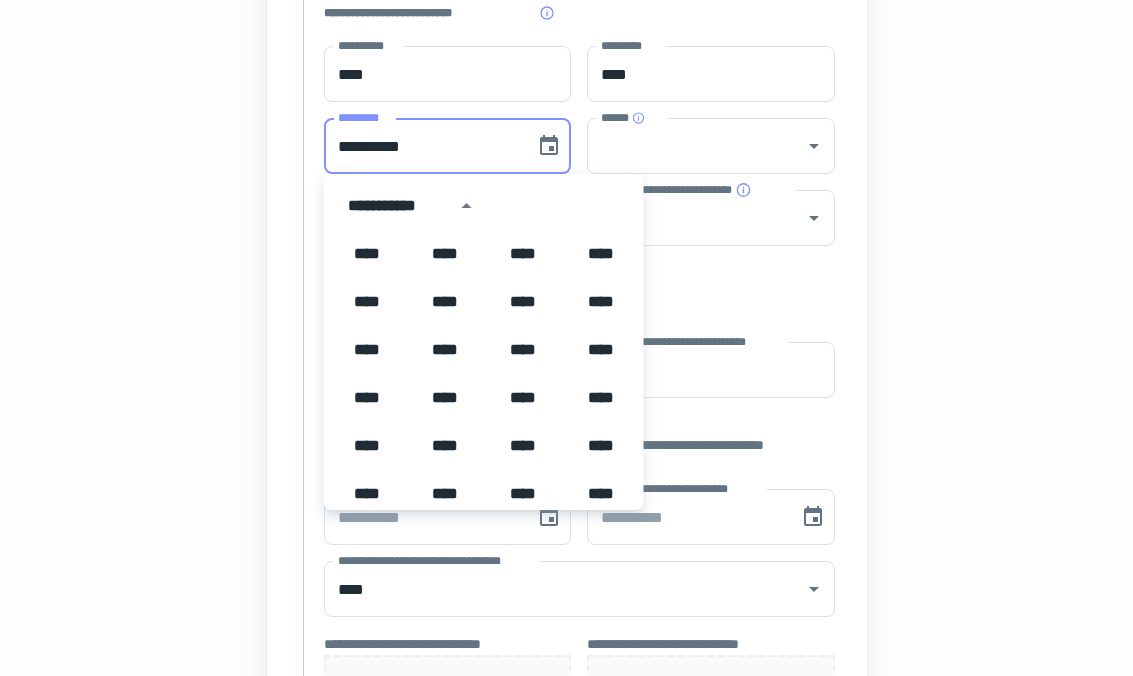 scroll, scrollTop: 1036, scrollLeft: 0, axis: vertical 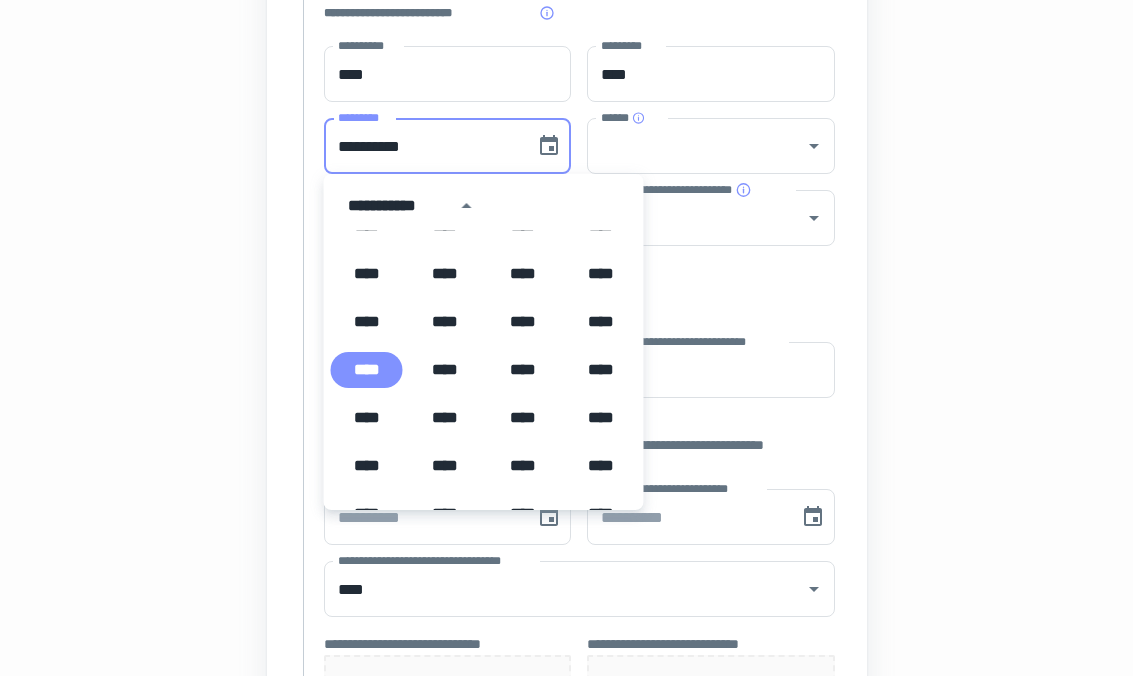 click on "****" at bounding box center (367, 370) 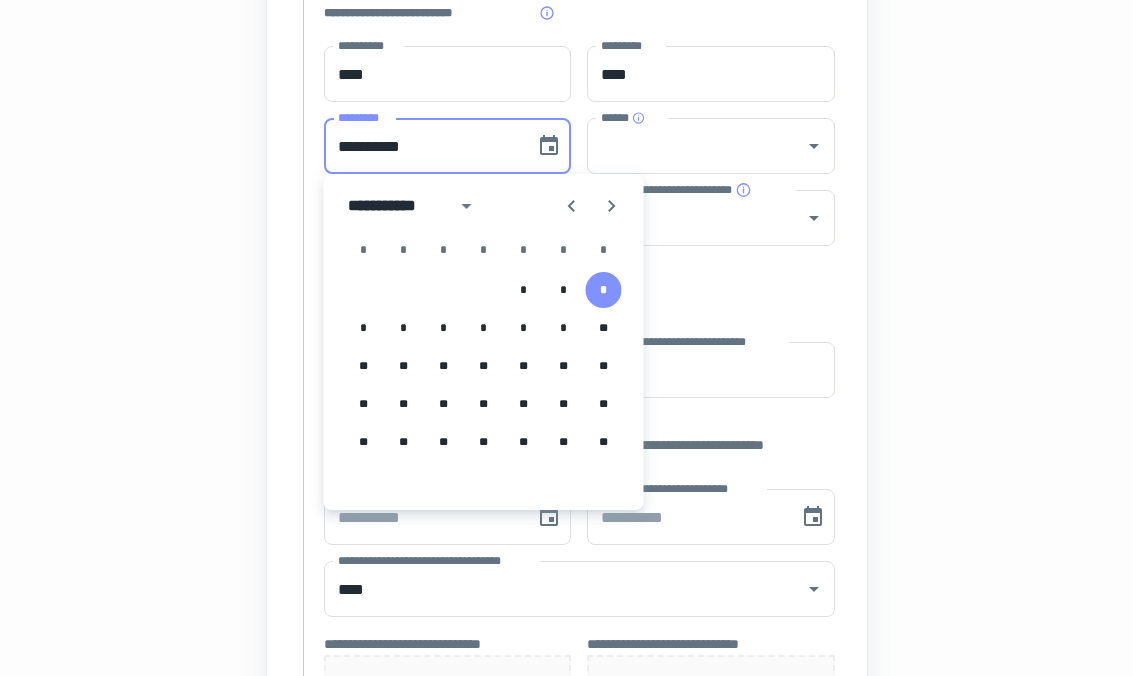 click 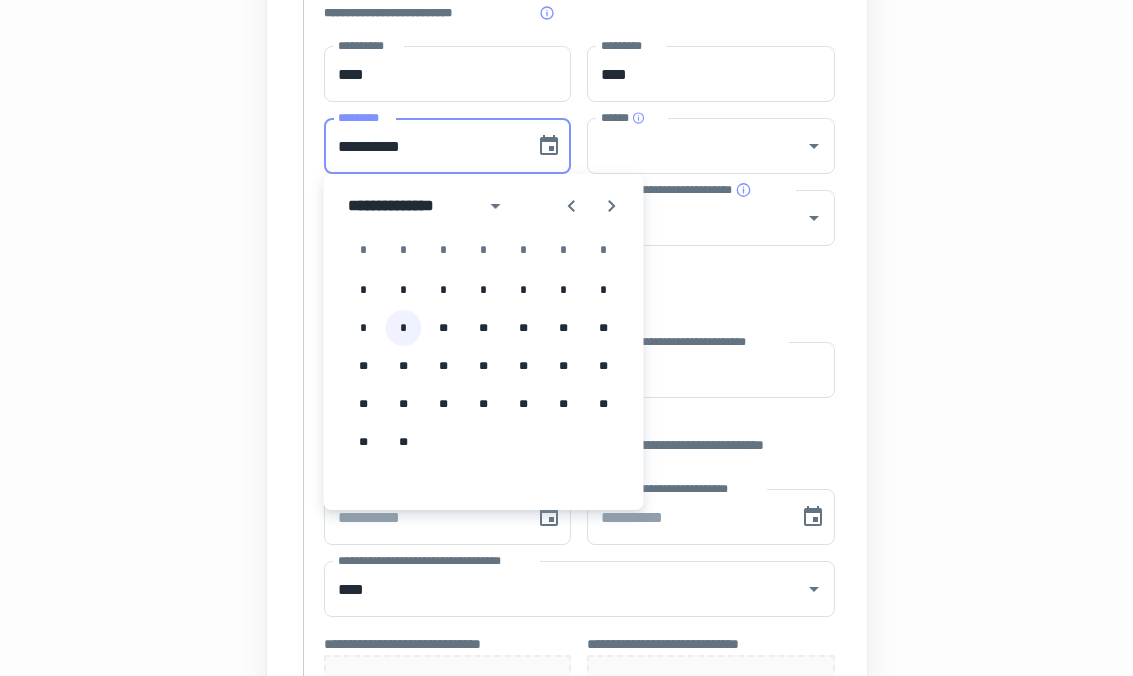 click on "*" at bounding box center (404, 328) 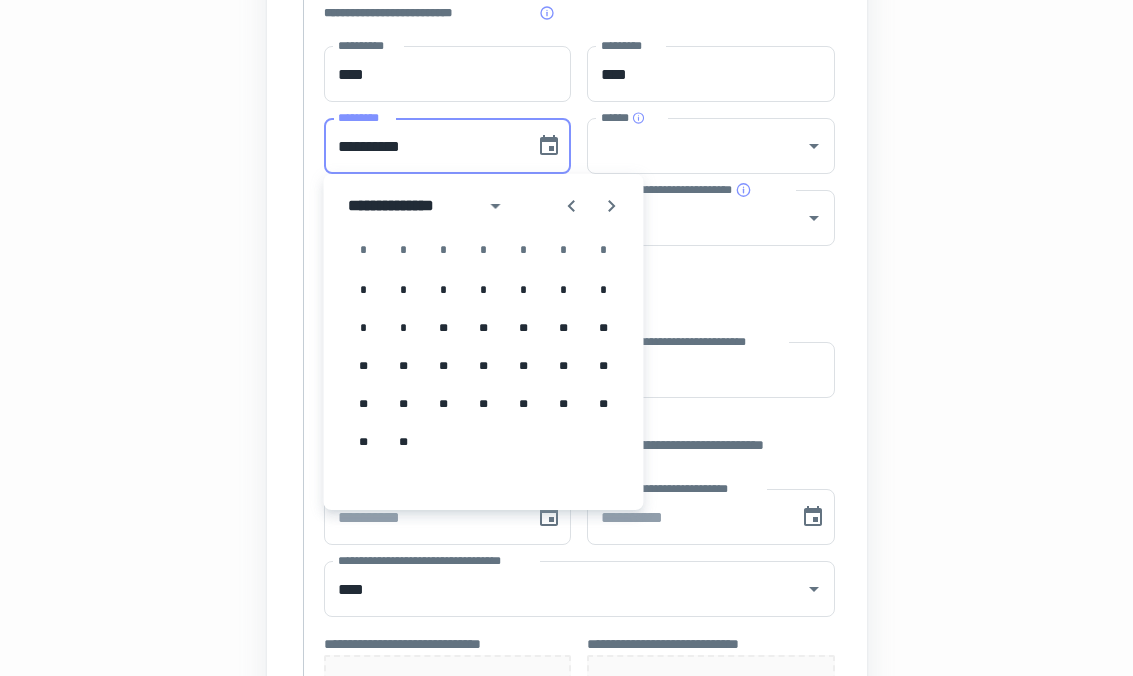 type on "**********" 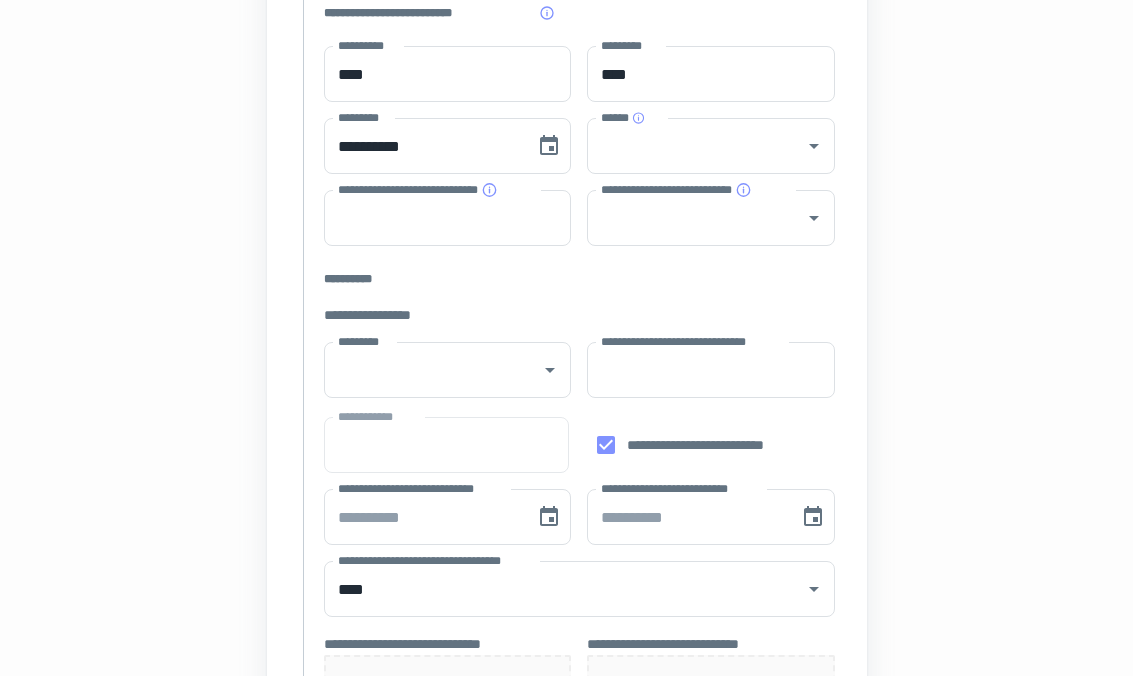 click 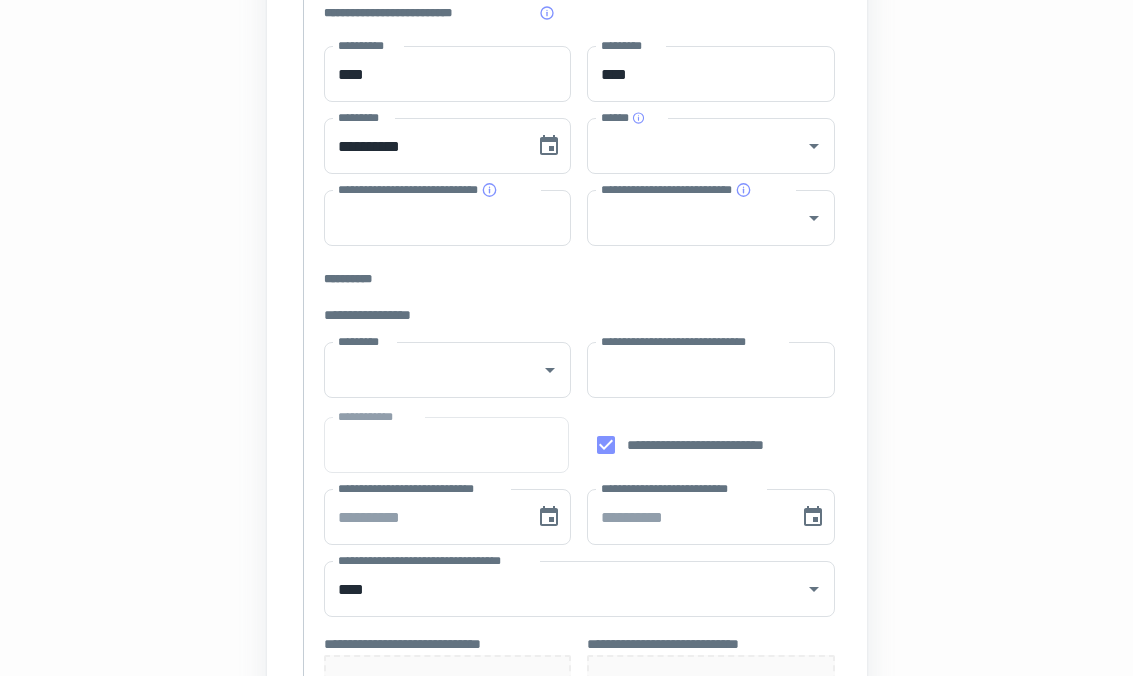 click on "**********" at bounding box center [579, 551] 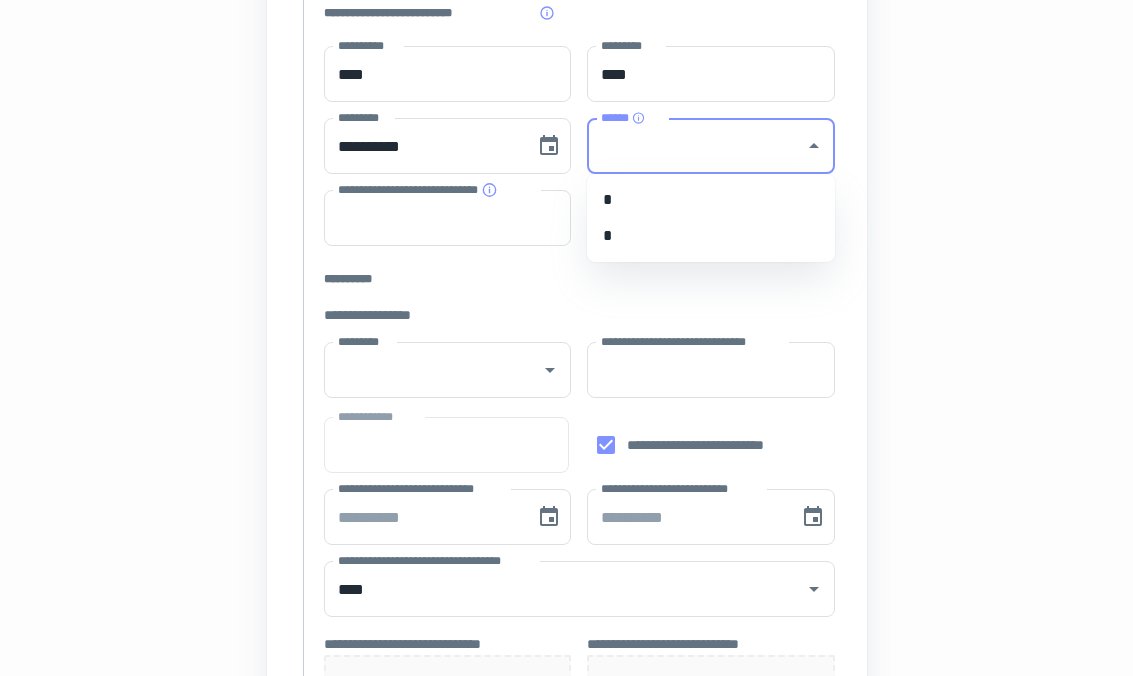 scroll, scrollTop: 344, scrollLeft: 0, axis: vertical 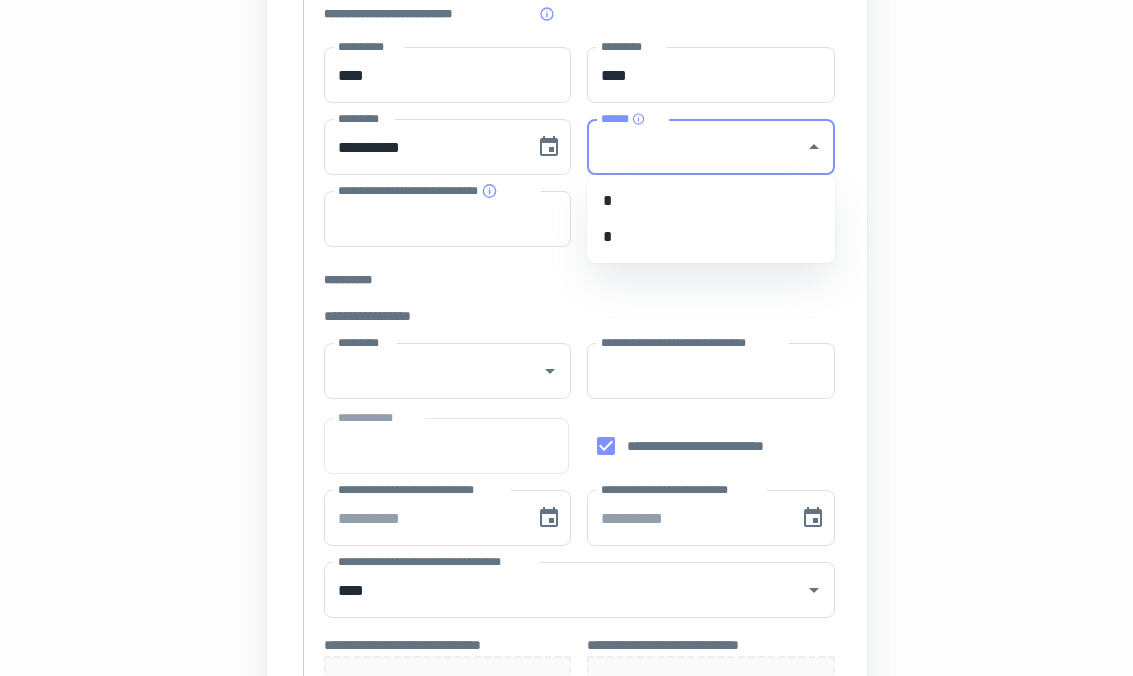 click on "*" at bounding box center (711, 201) 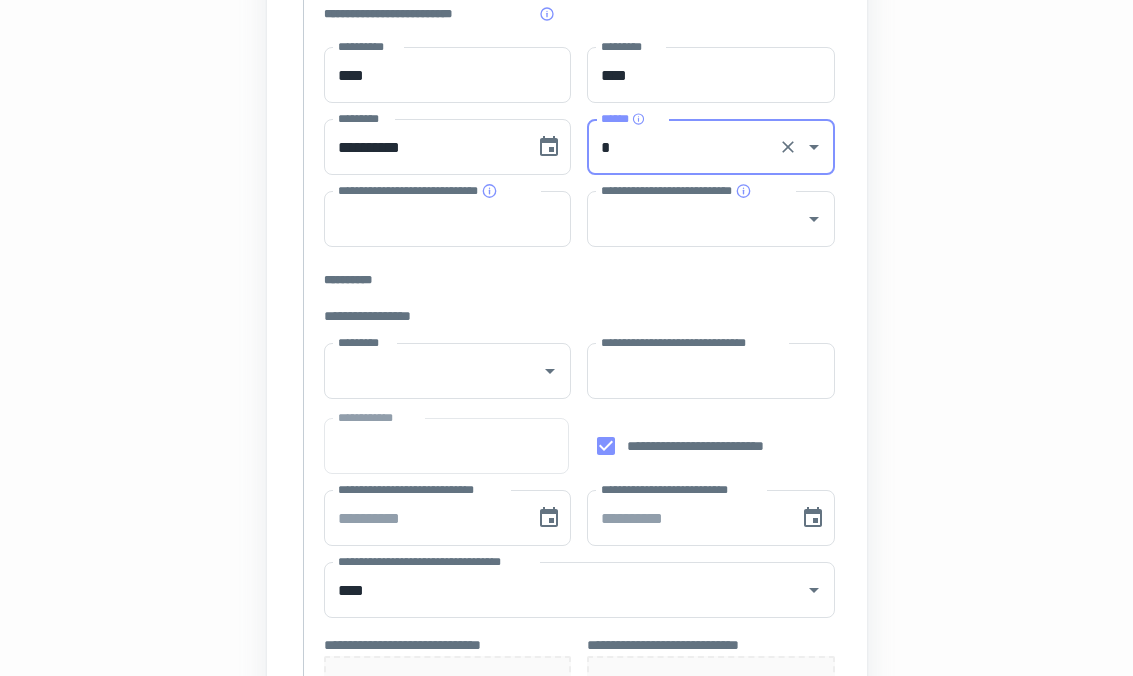 type on "*" 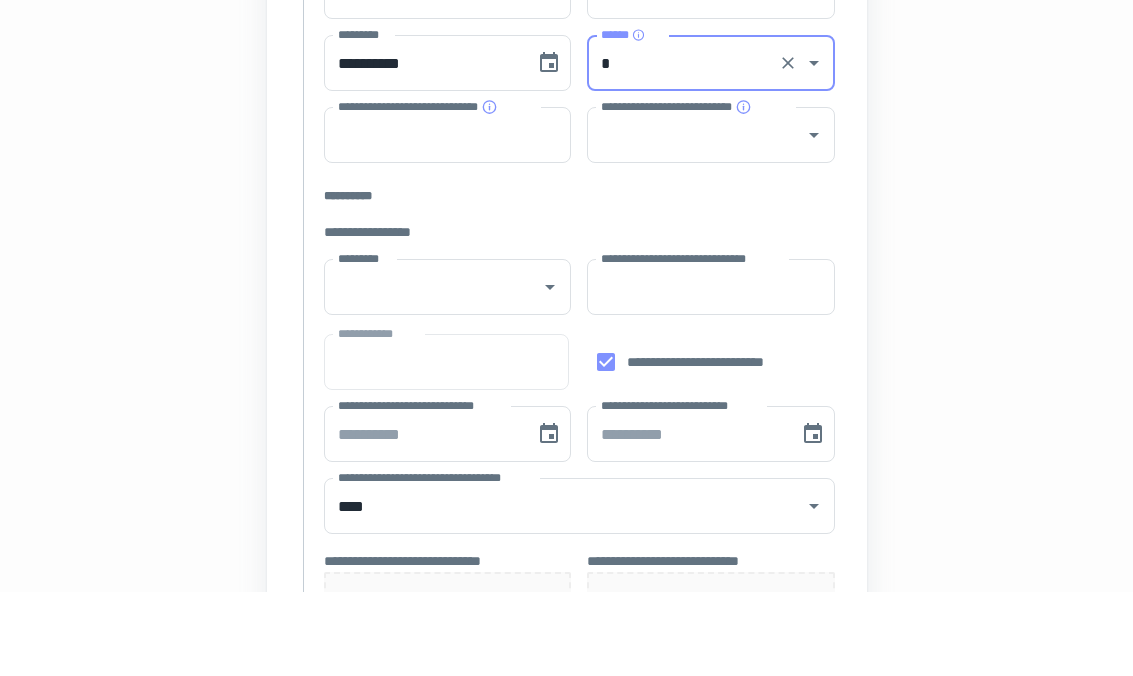 click on "**********" at bounding box center [696, 219] 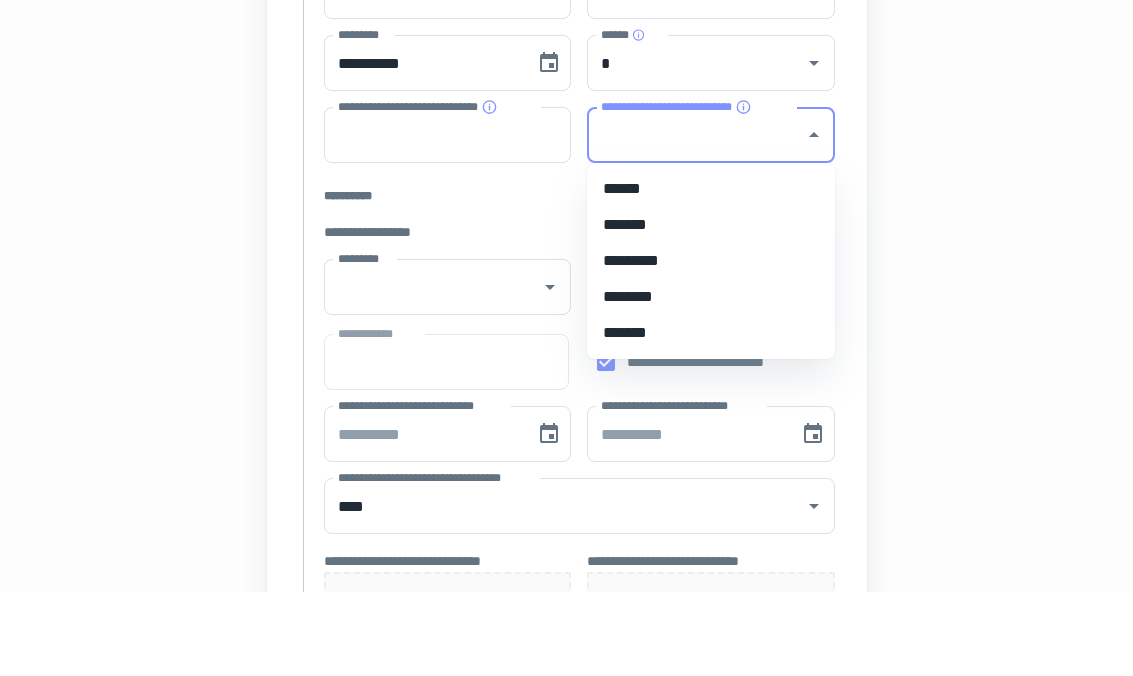 click on "******" at bounding box center (711, 273) 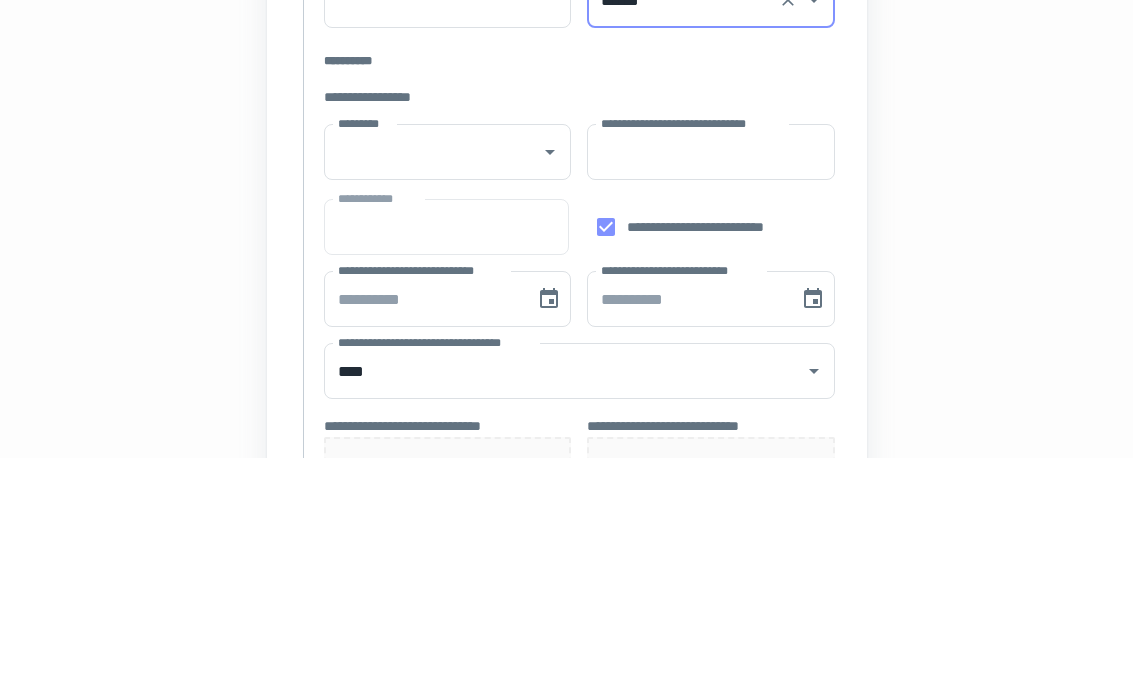 click at bounding box center (536, 371) 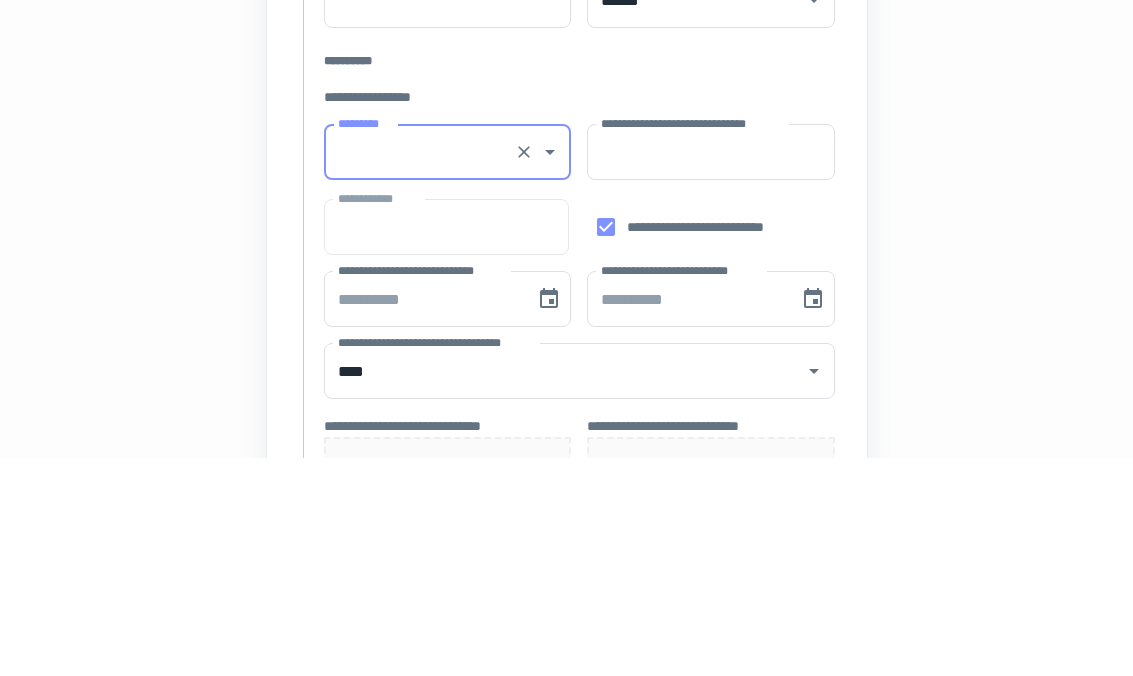 click 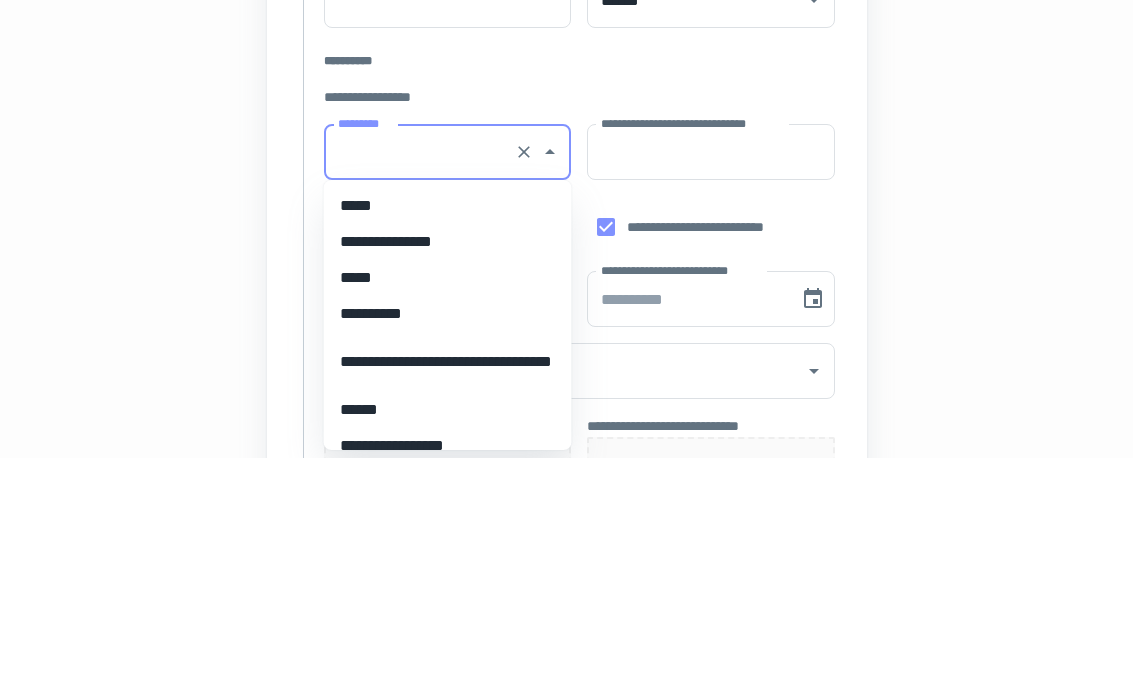 scroll, scrollTop: 11738, scrollLeft: 0, axis: vertical 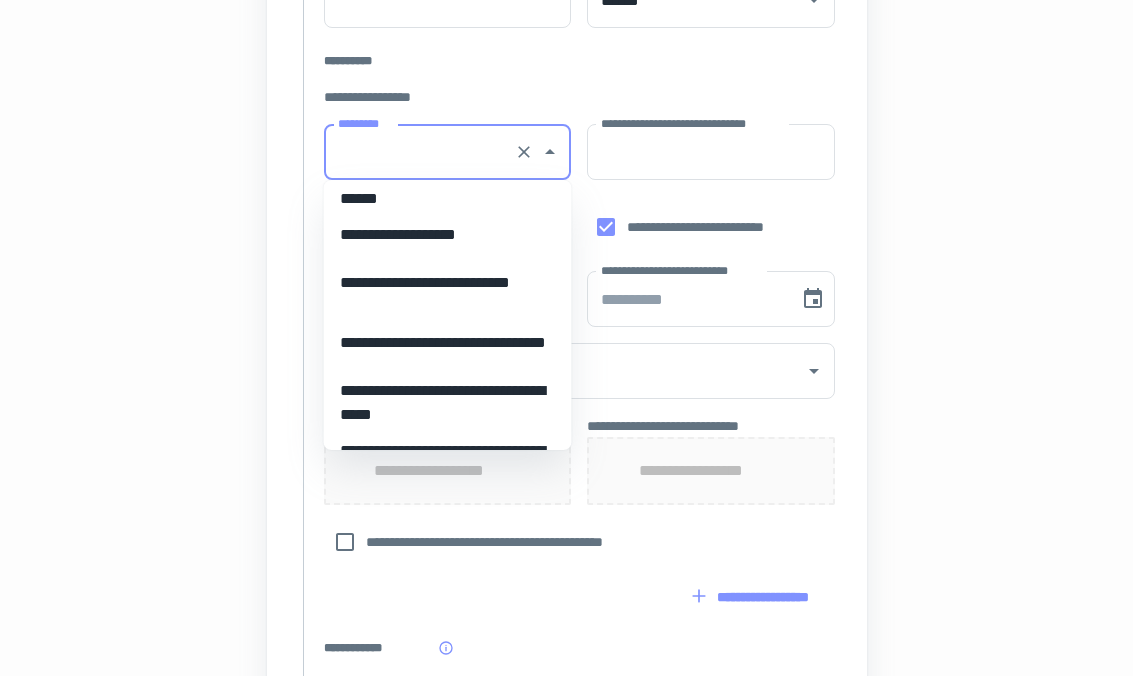 click on "**********" at bounding box center [448, 343] 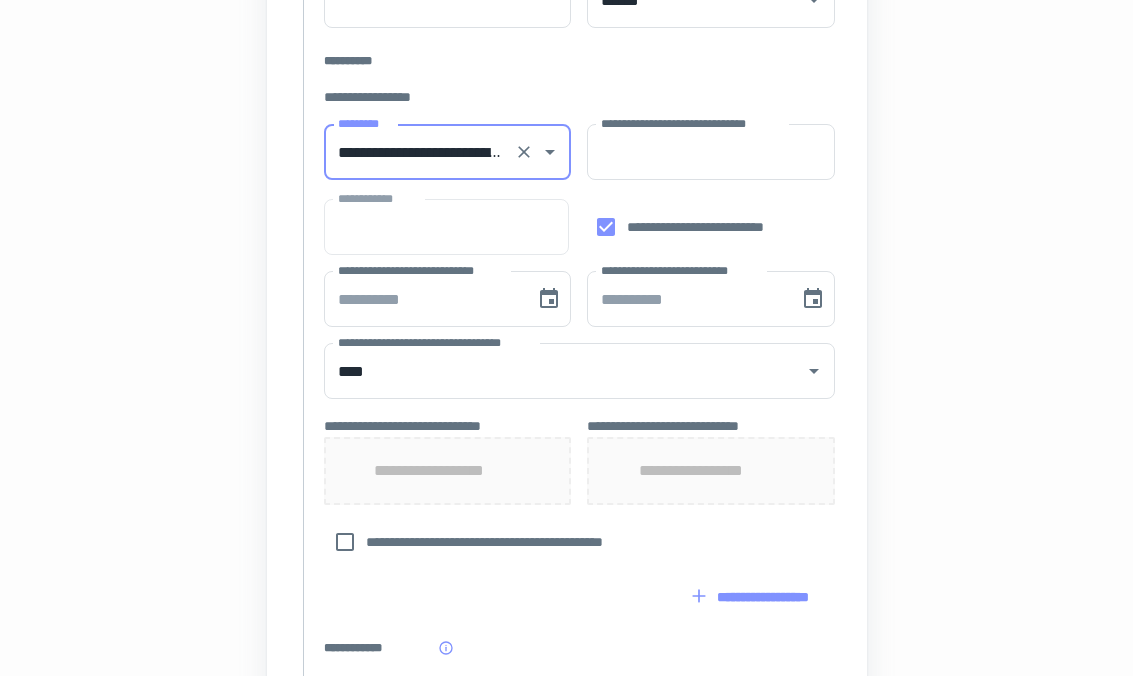click on "**********" at bounding box center (711, 152) 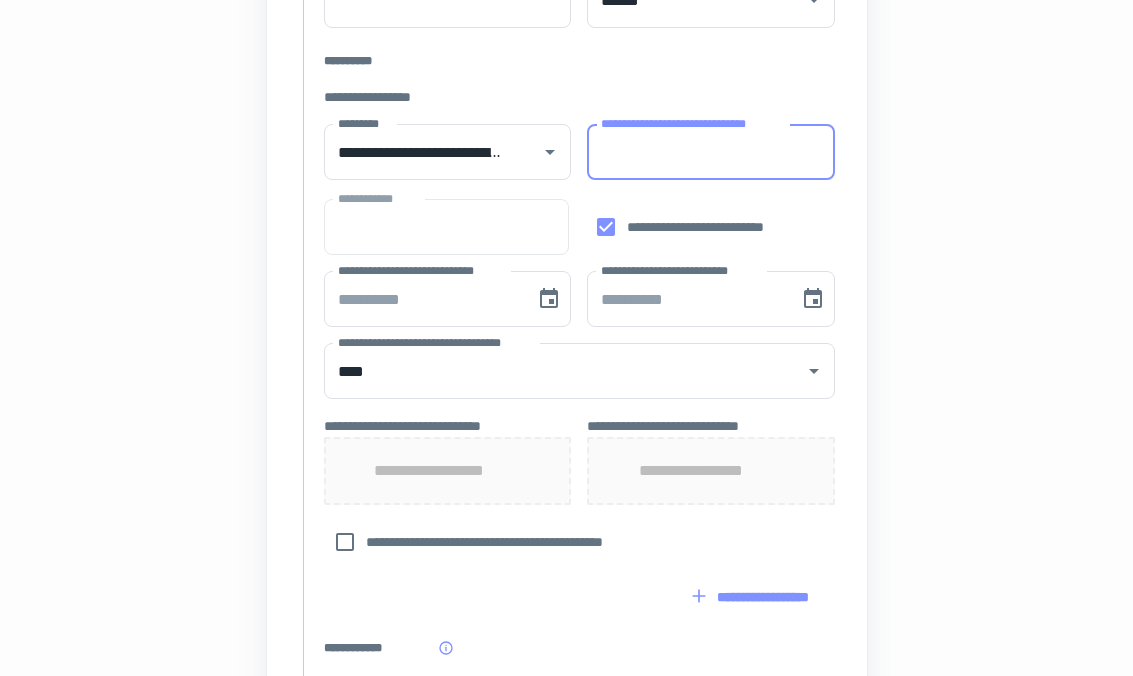 type on "*" 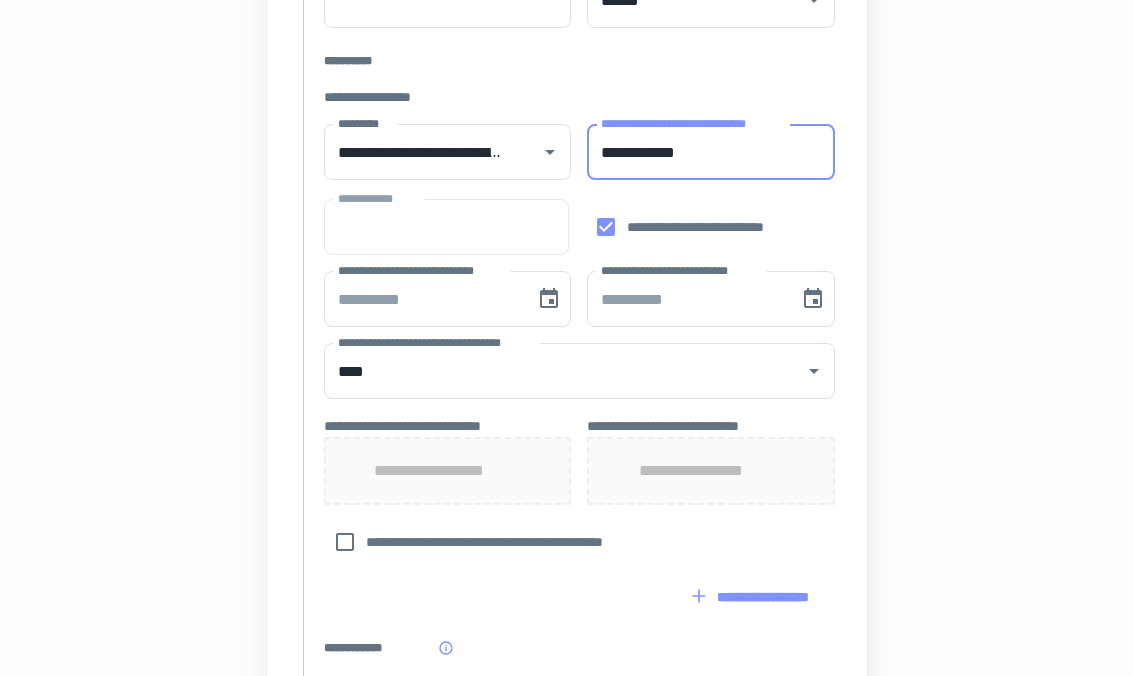 type on "**********" 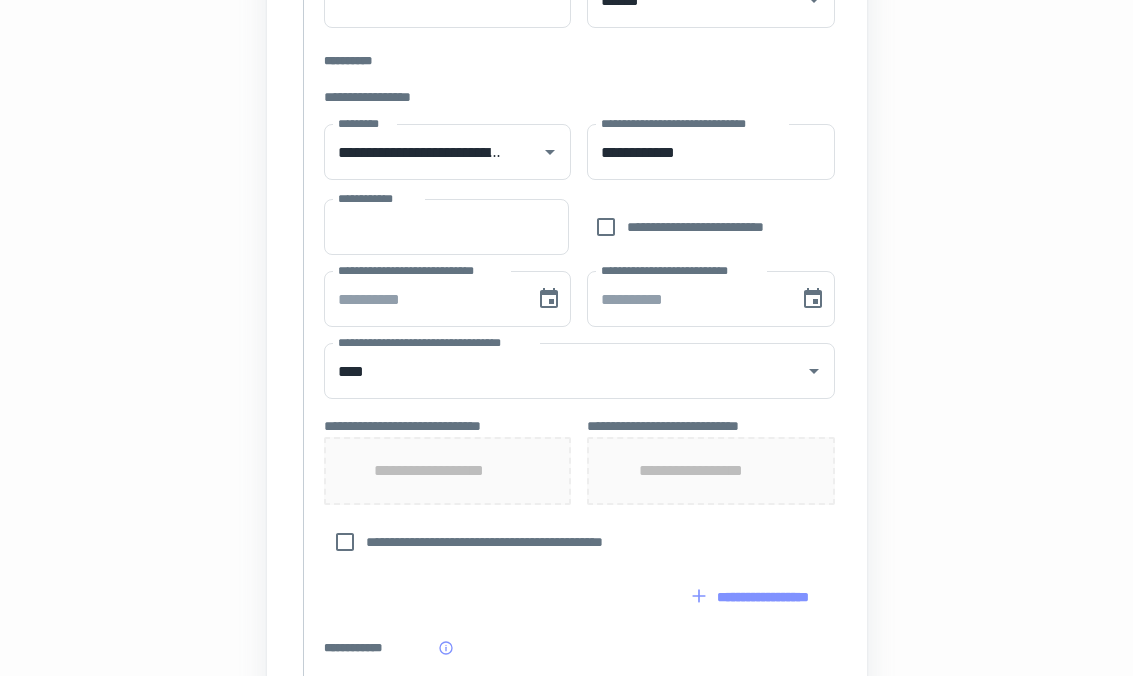 click on "**********" at bounding box center (446, 227) 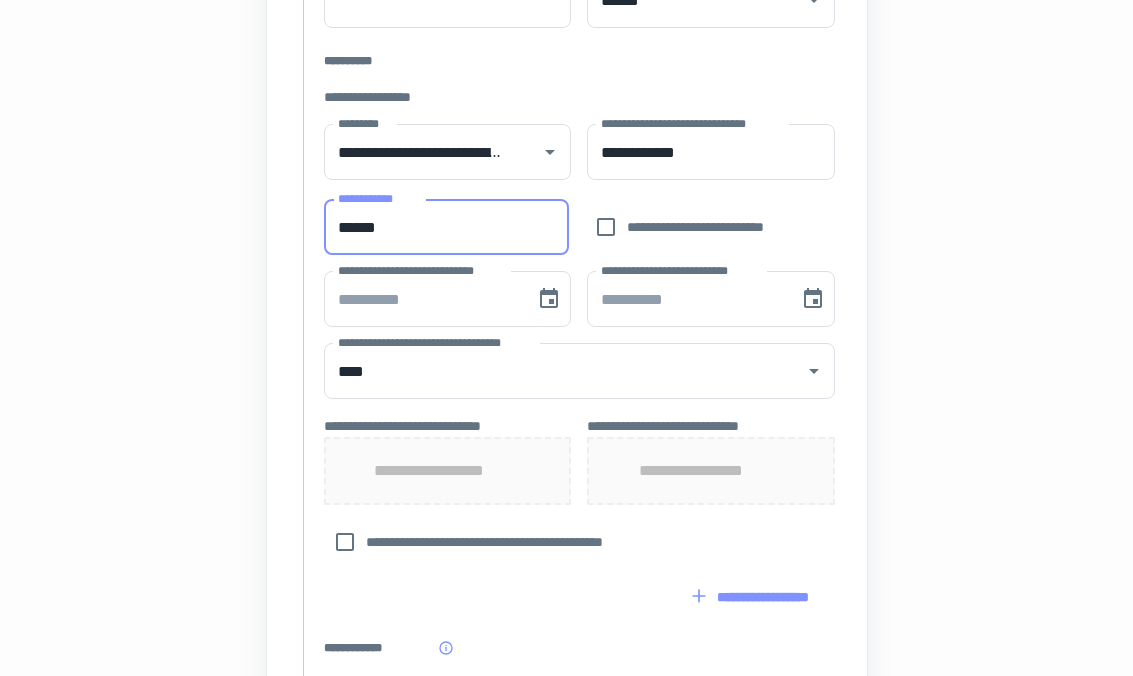 type on "******" 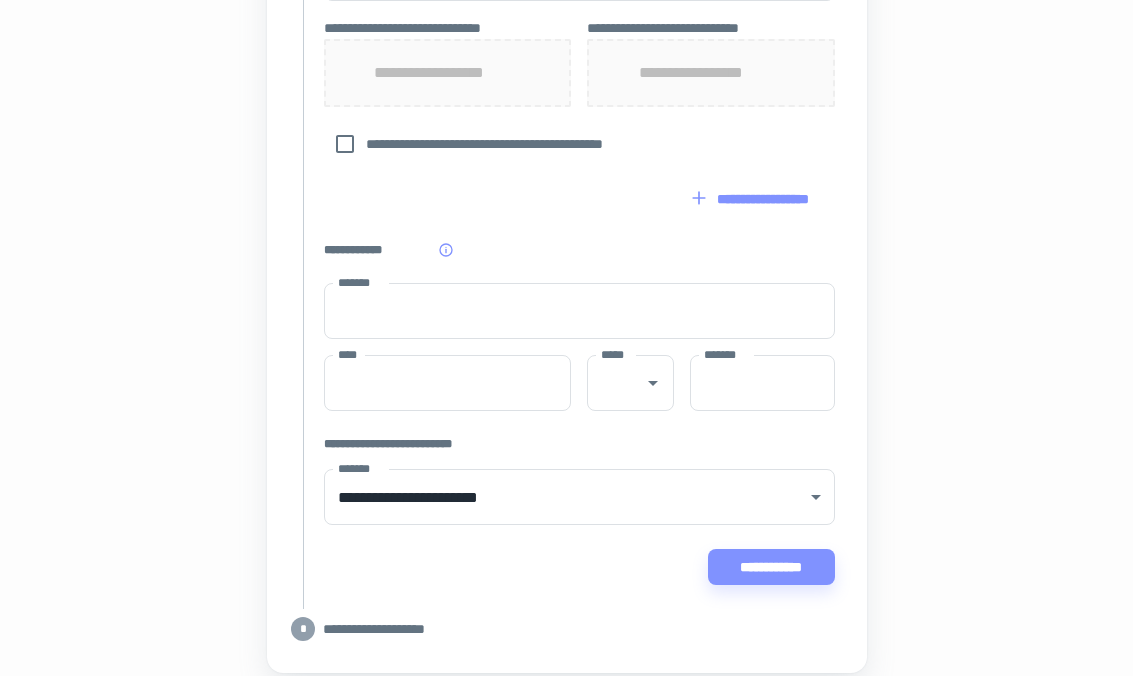 scroll, scrollTop: 1013, scrollLeft: 0, axis: vertical 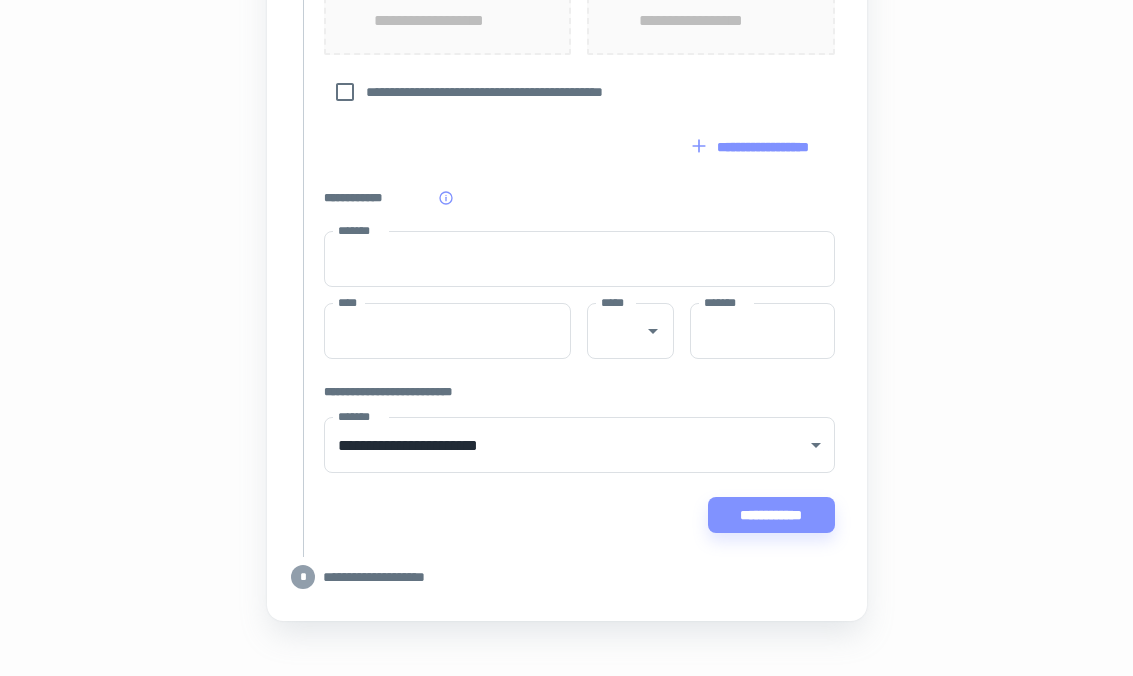 click on "*******" at bounding box center (579, 259) 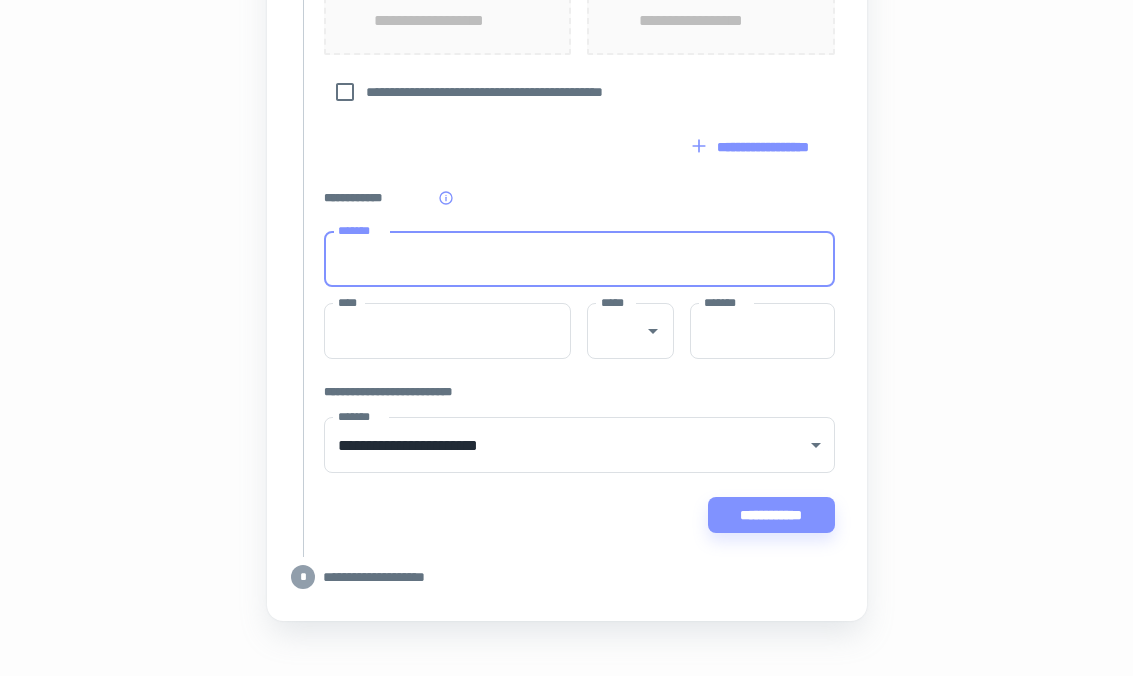 type on "**********" 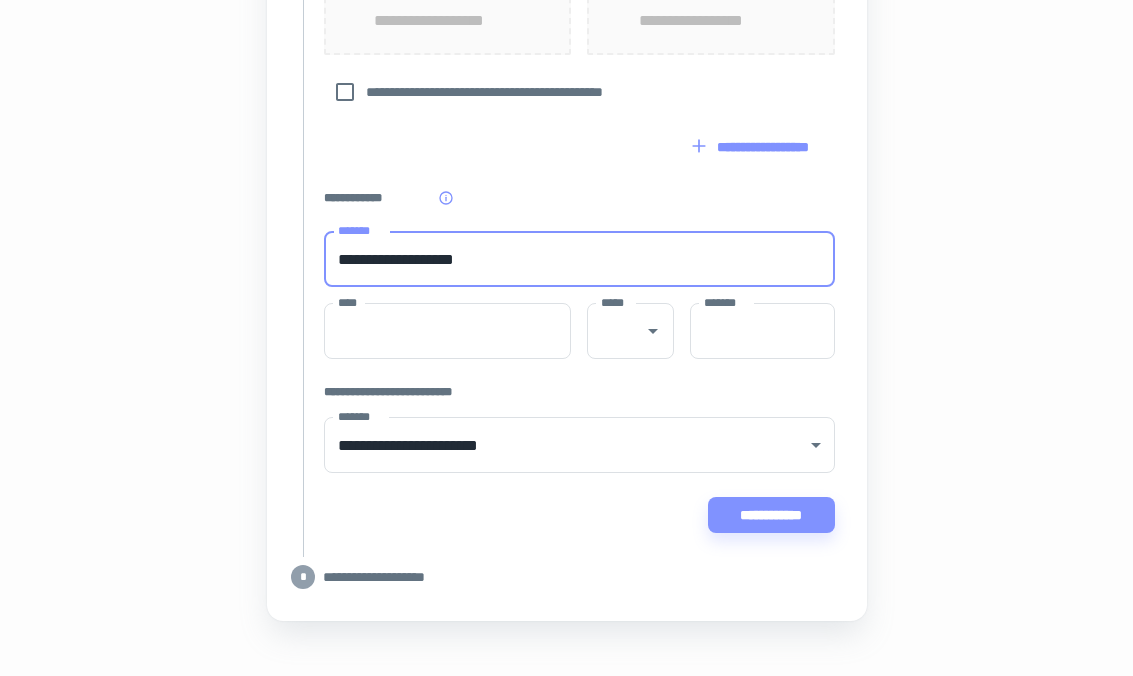 type on "**********" 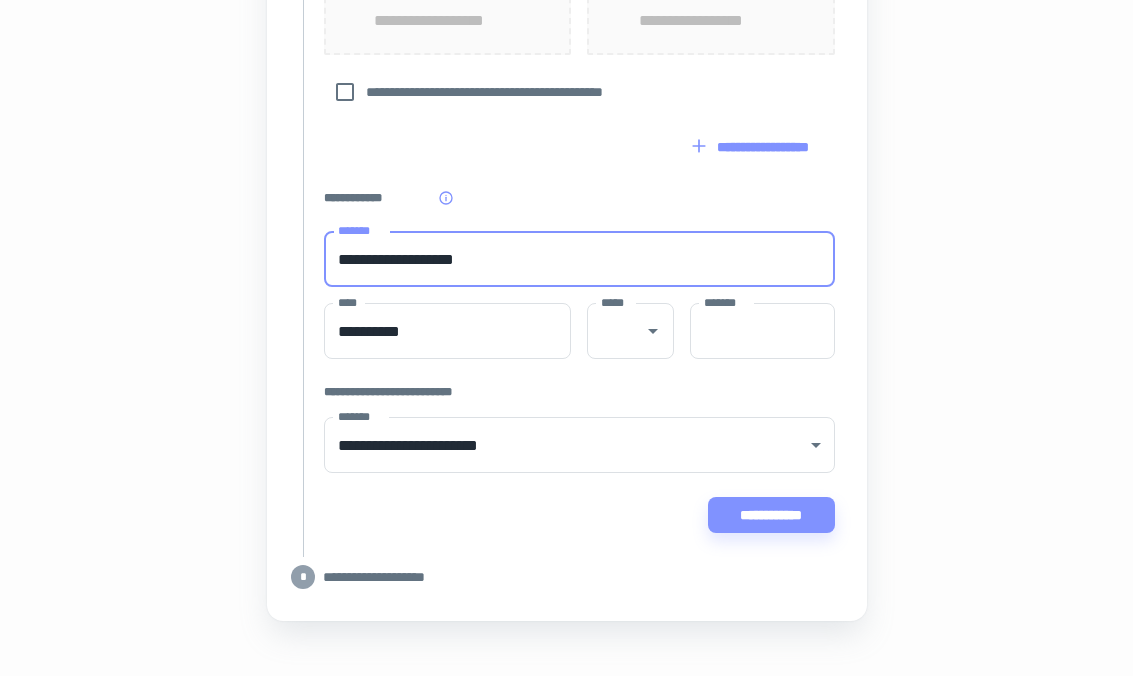 type on "**" 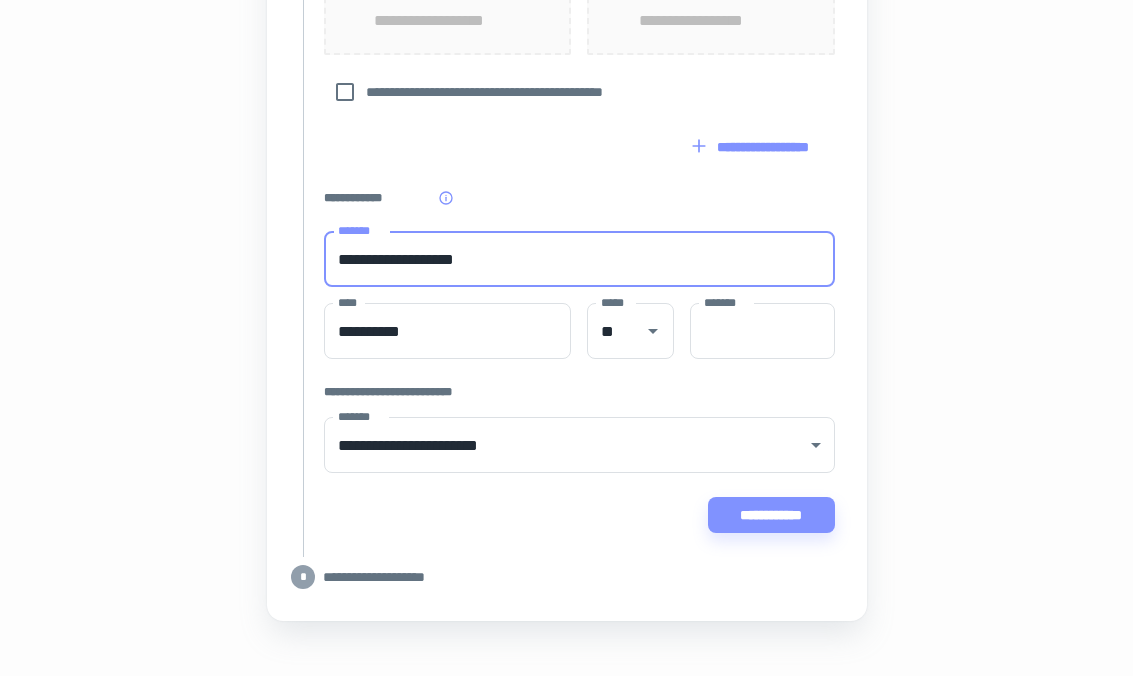 type 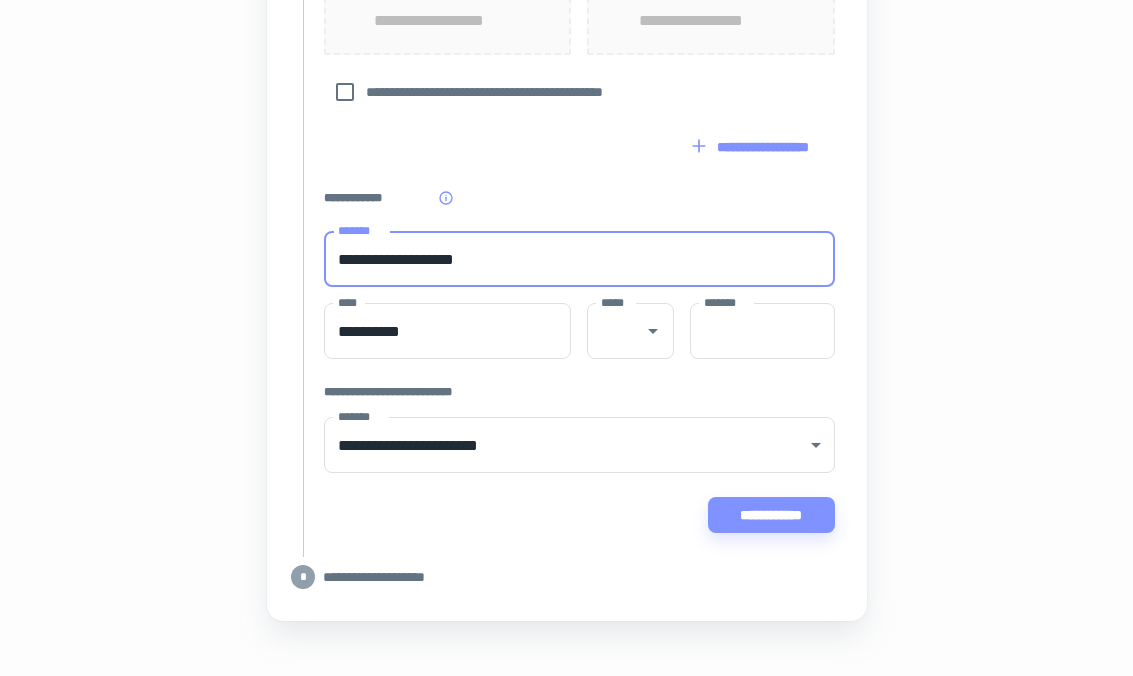 type on "*****" 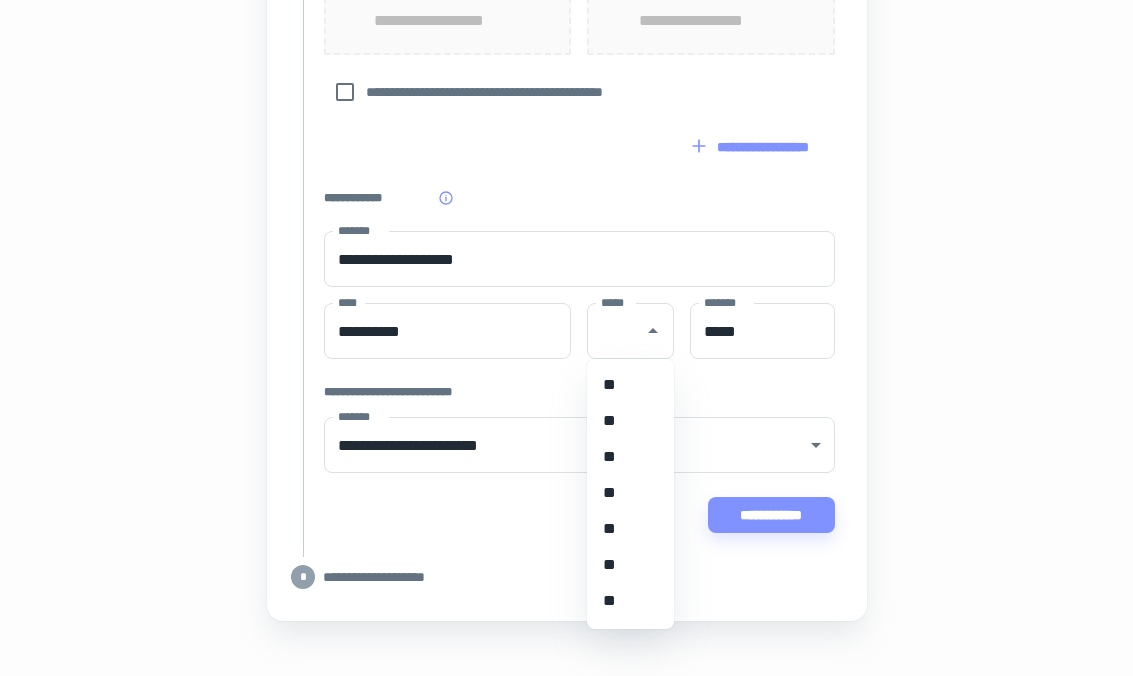click on "**" at bounding box center (630, 565) 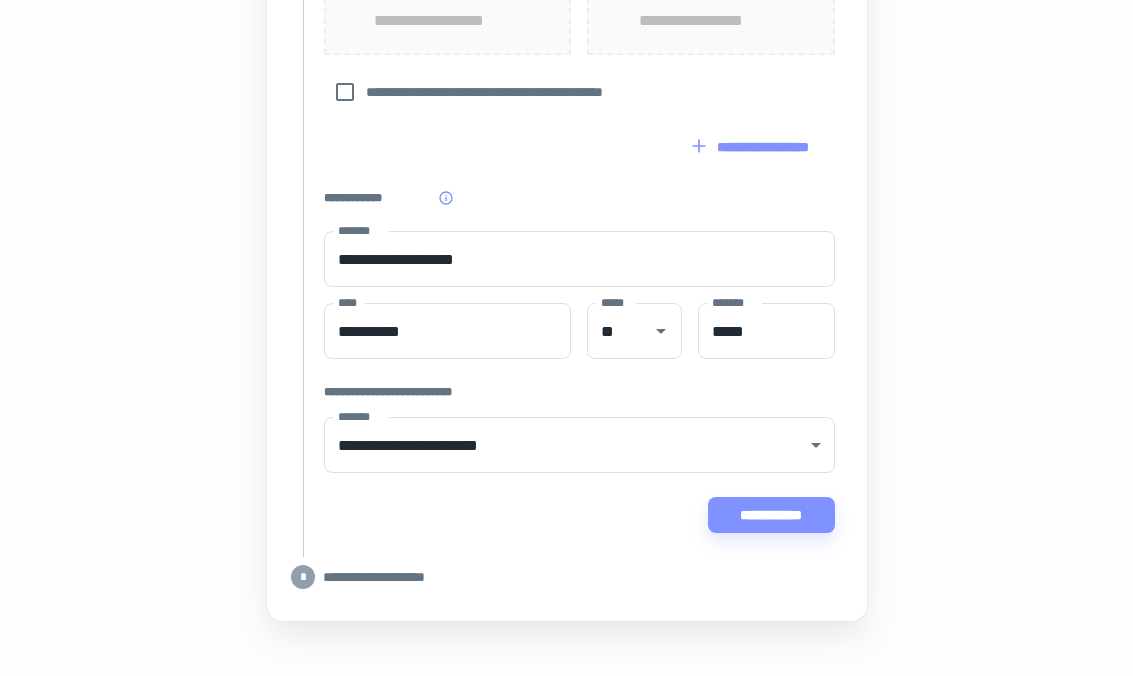click on "**********" at bounding box center [566, -675] 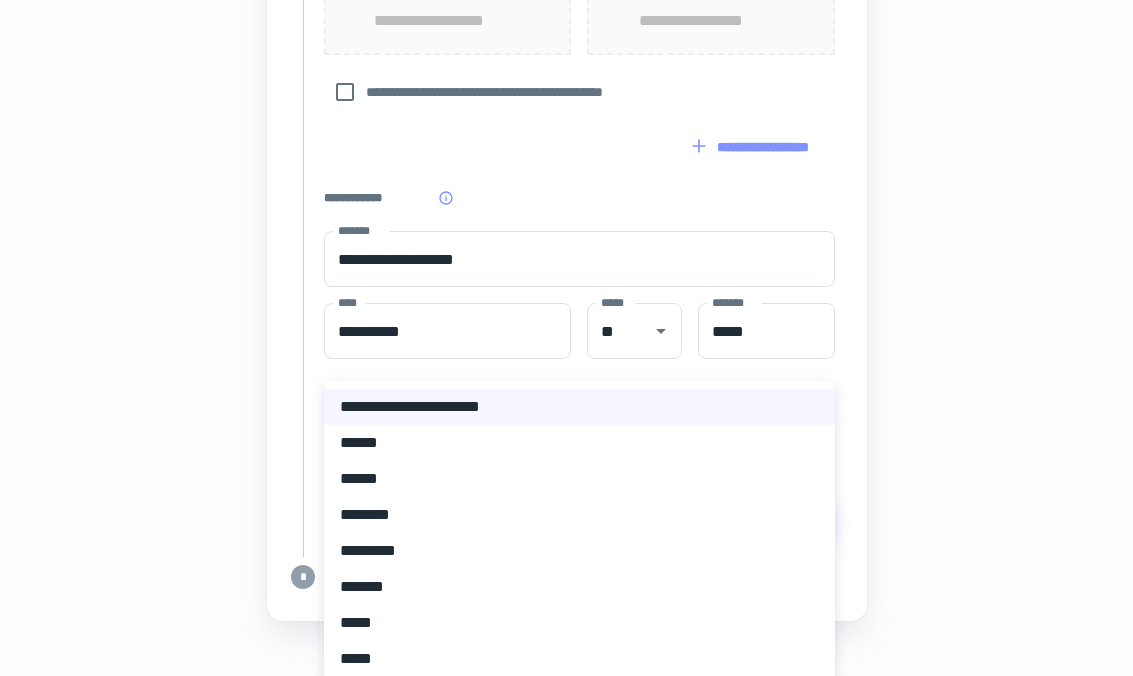 click at bounding box center [566, 338] 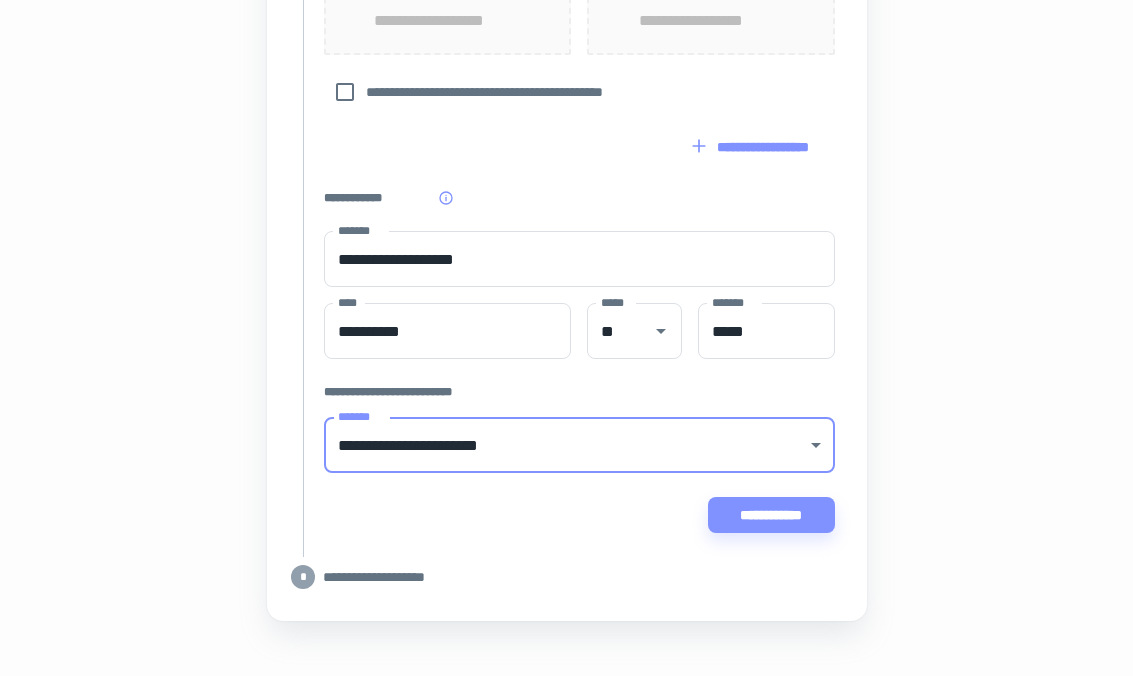 click on "**********" at bounding box center (771, 515) 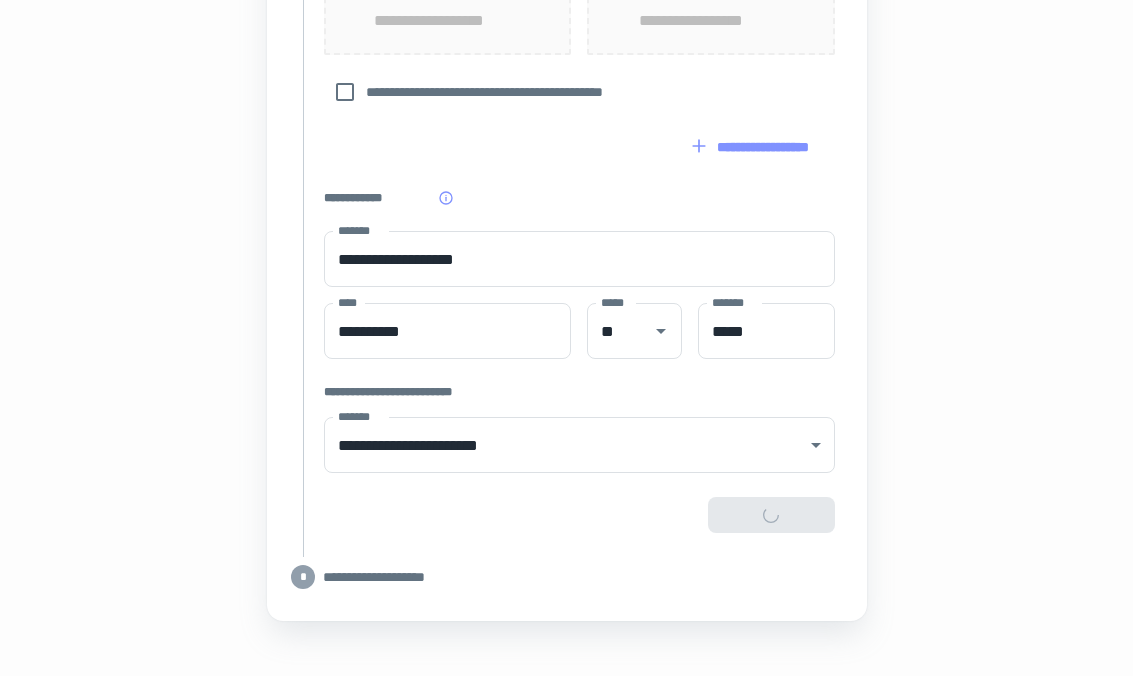 type on "**********" 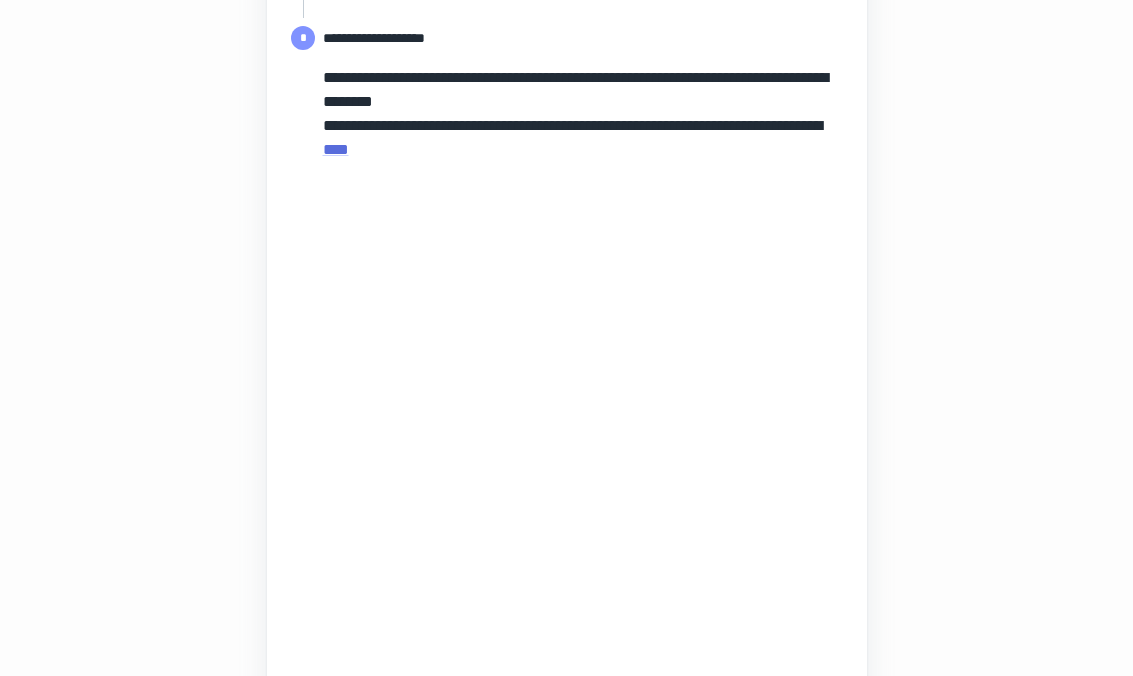 scroll, scrollTop: 610, scrollLeft: 0, axis: vertical 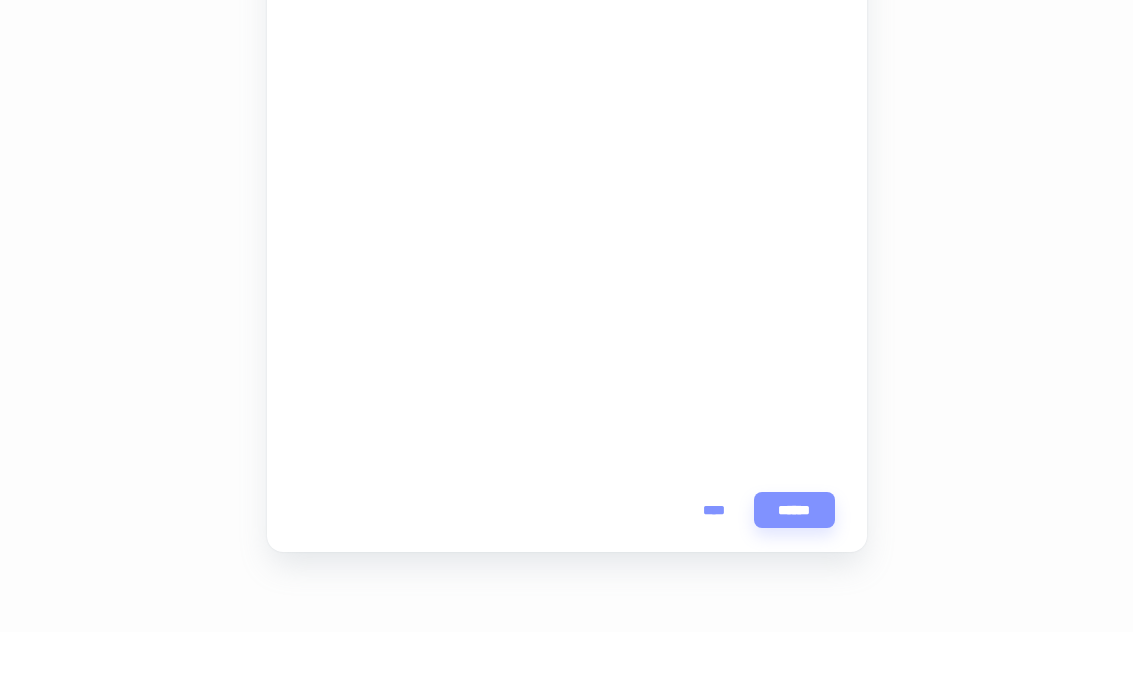 click on "******" at bounding box center (794, 554) 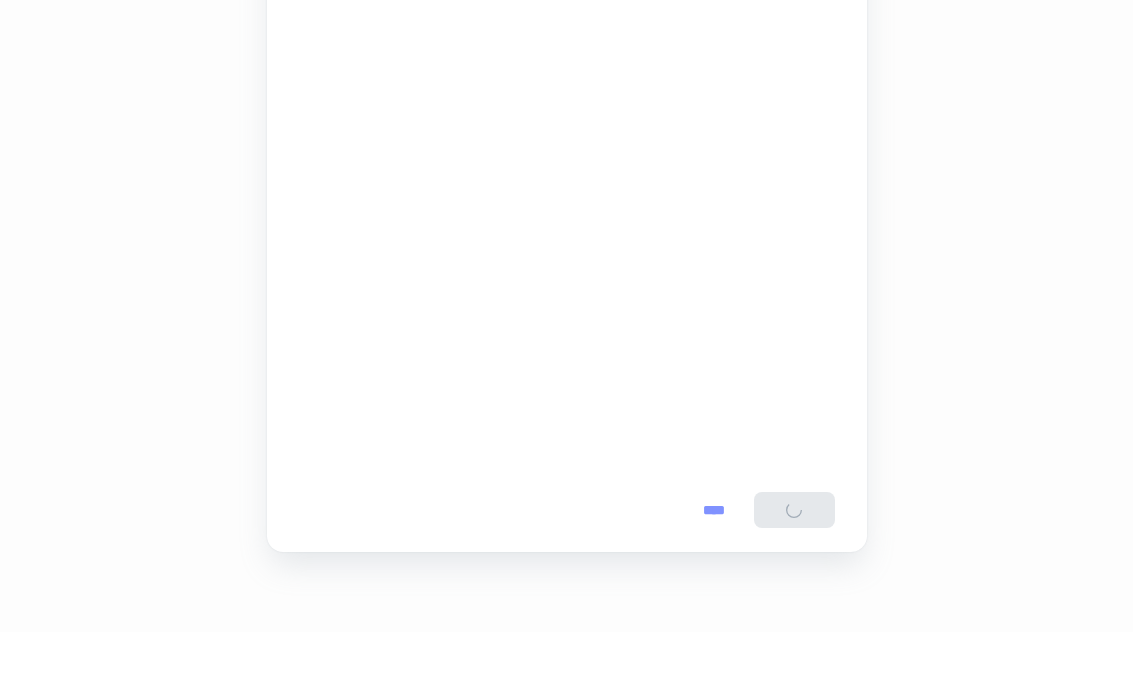 scroll, scrollTop: 585, scrollLeft: 0, axis: vertical 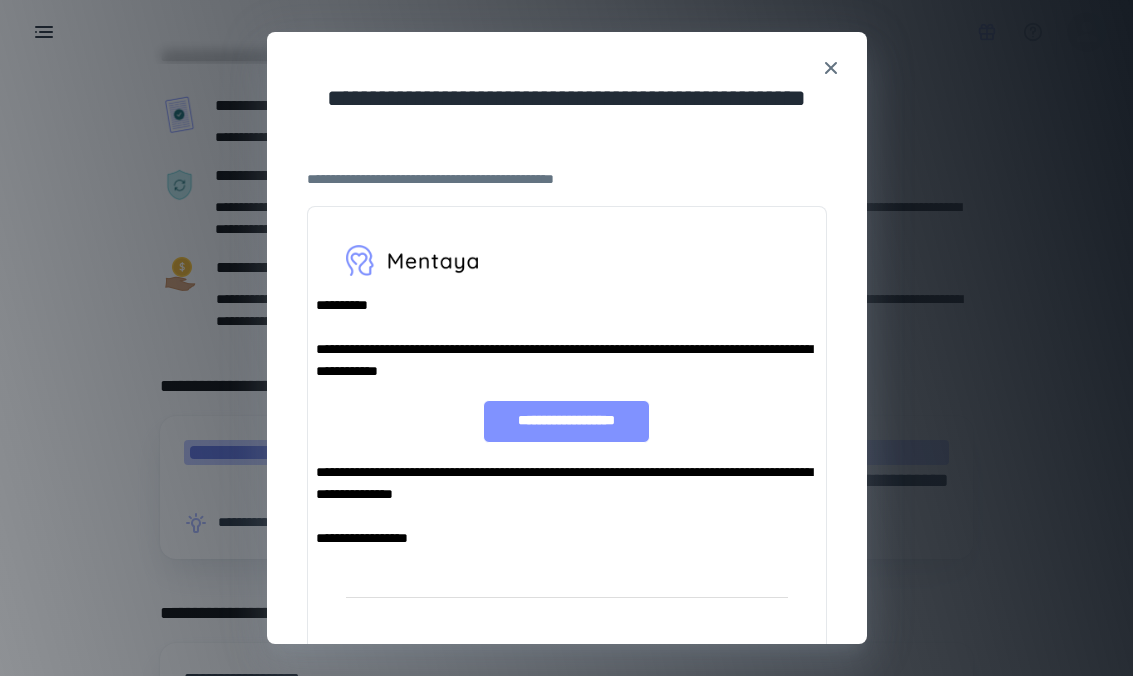 click on "**********" at bounding box center [567, 338] 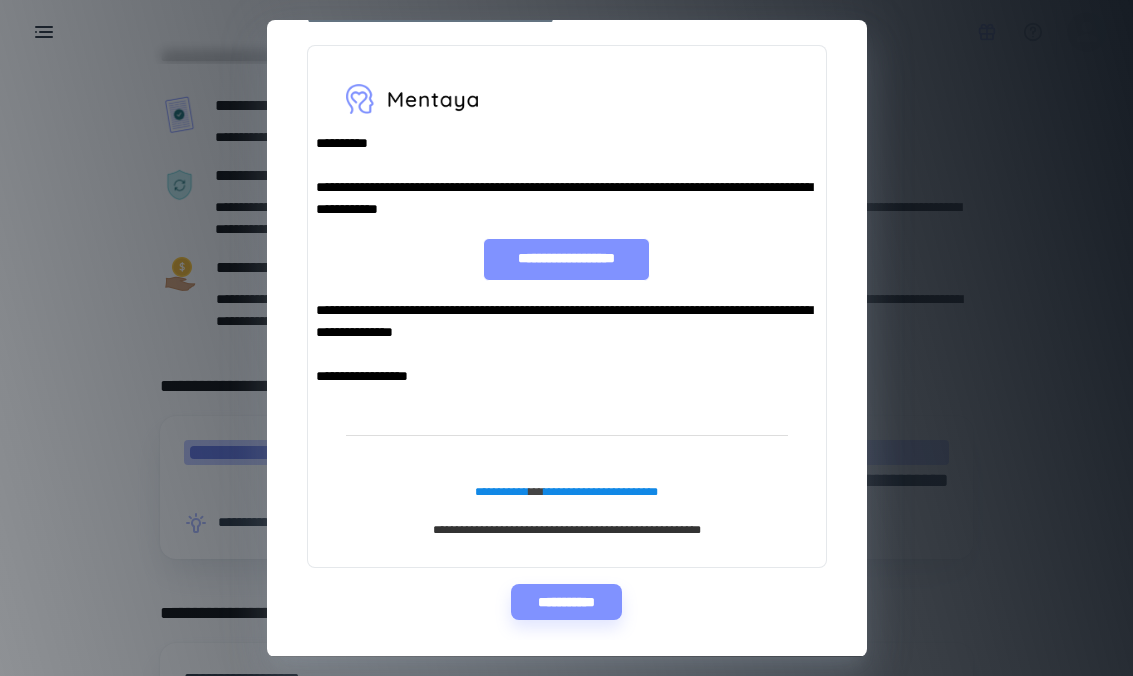 scroll, scrollTop: 149, scrollLeft: 0, axis: vertical 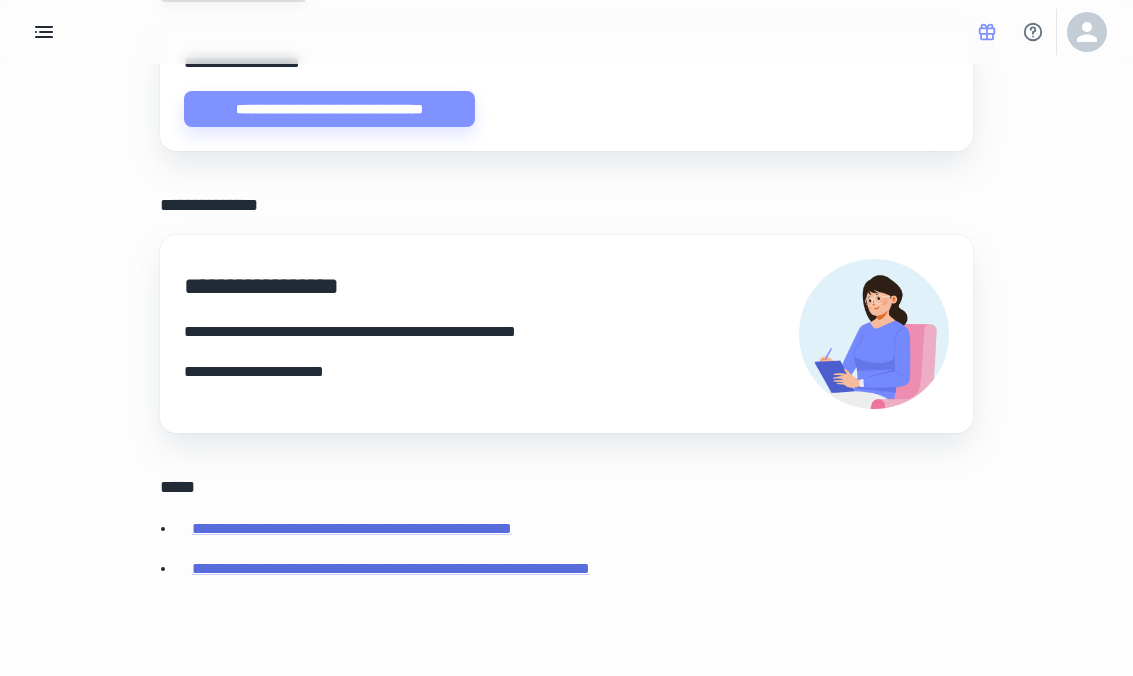 click on "**********" at bounding box center [566, -19] 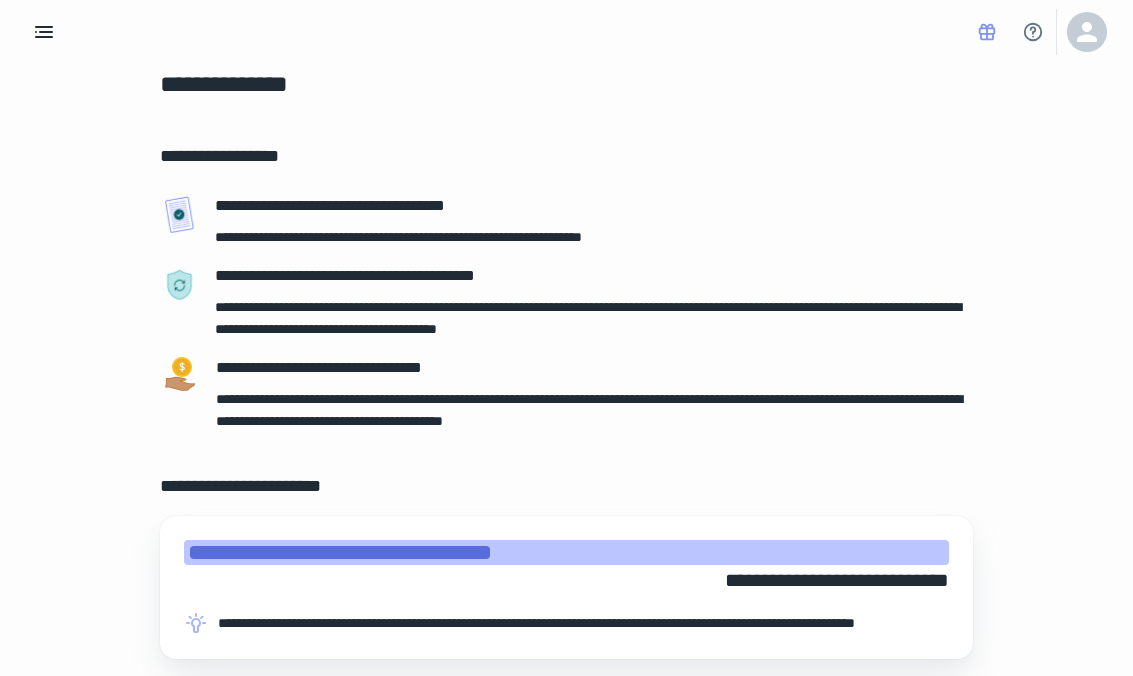scroll, scrollTop: 0, scrollLeft: 0, axis: both 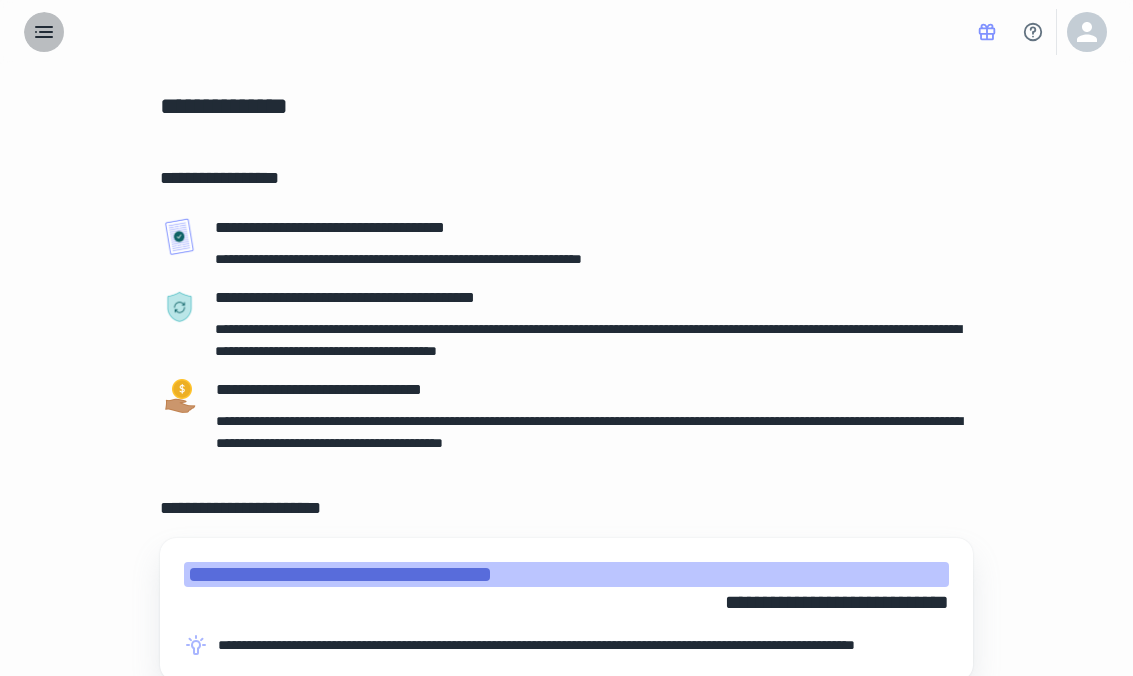 click 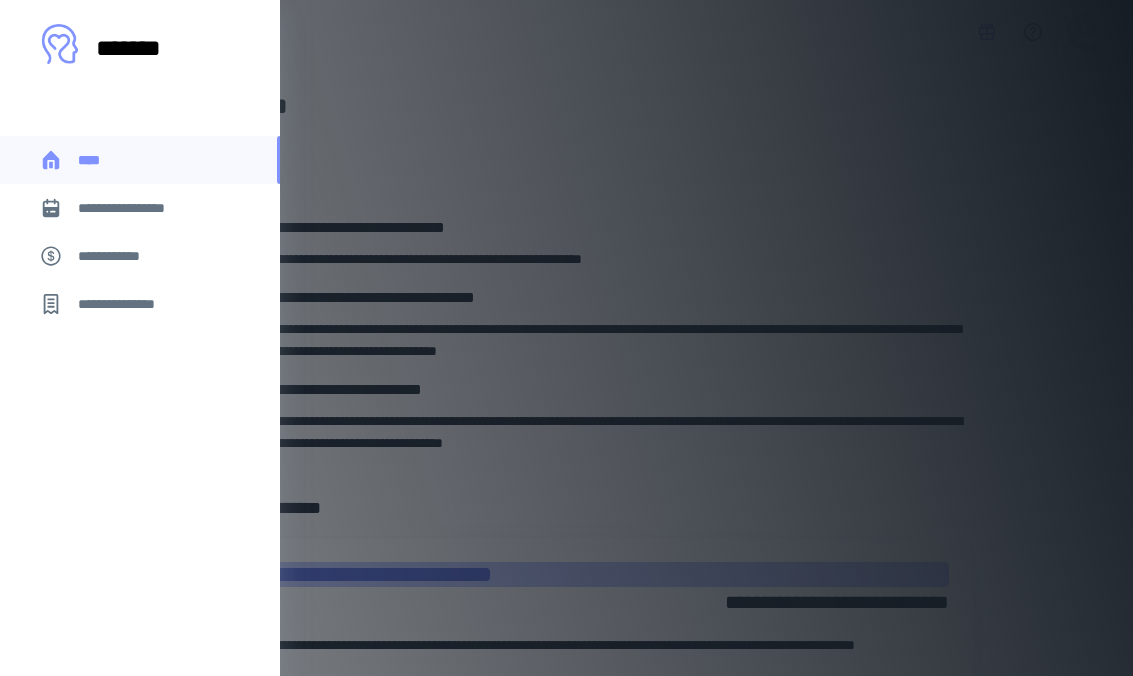 click on "**********" at bounding box center (136, 208) 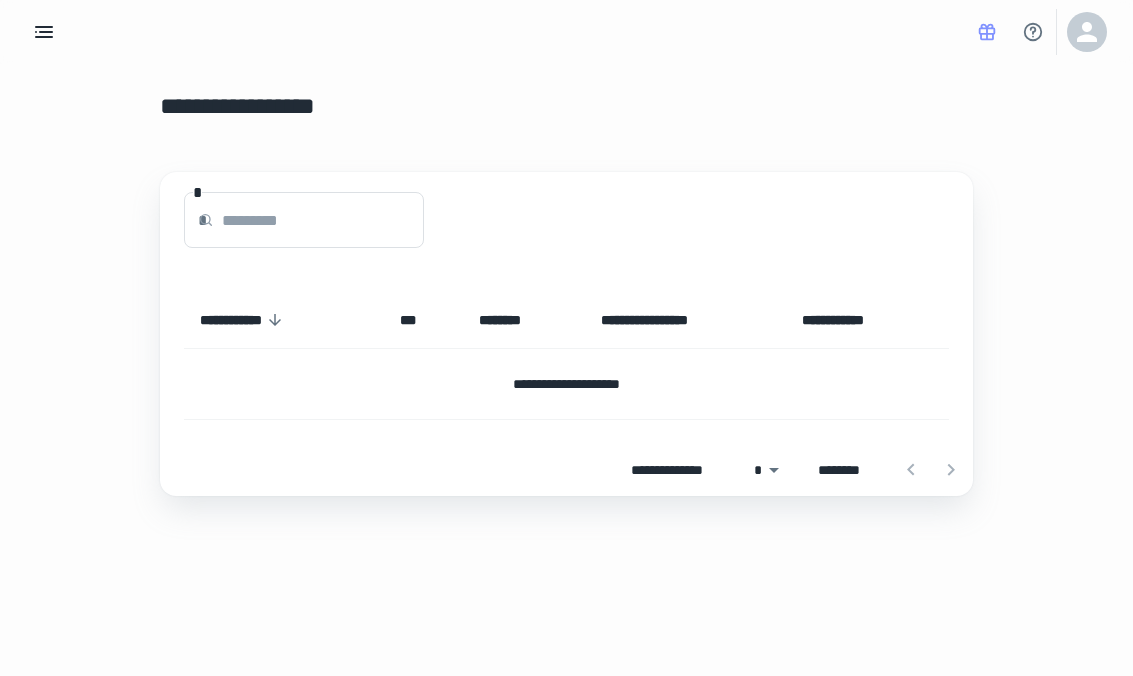 click 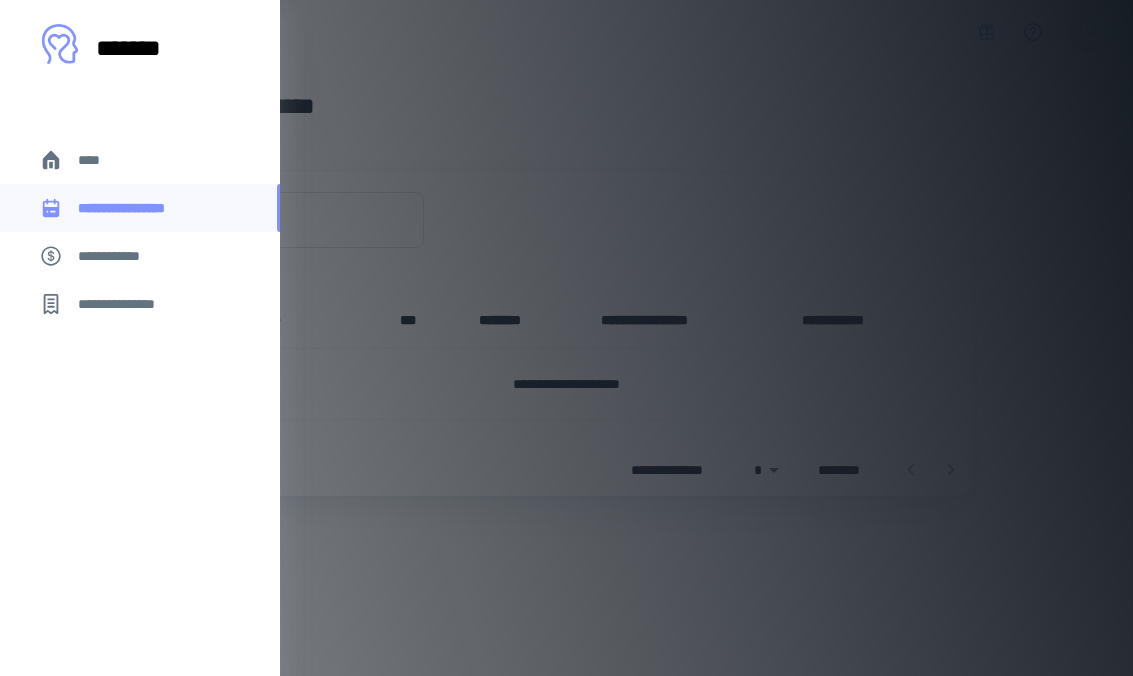 click on "****" at bounding box center [97, 160] 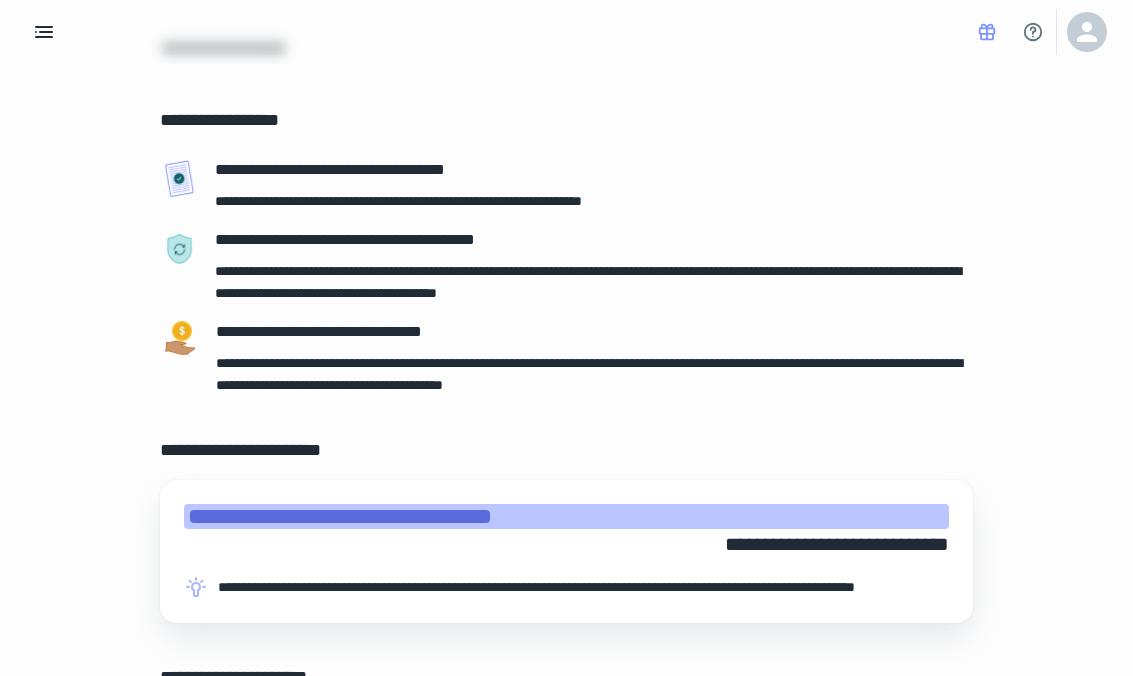 scroll, scrollTop: 0, scrollLeft: 0, axis: both 